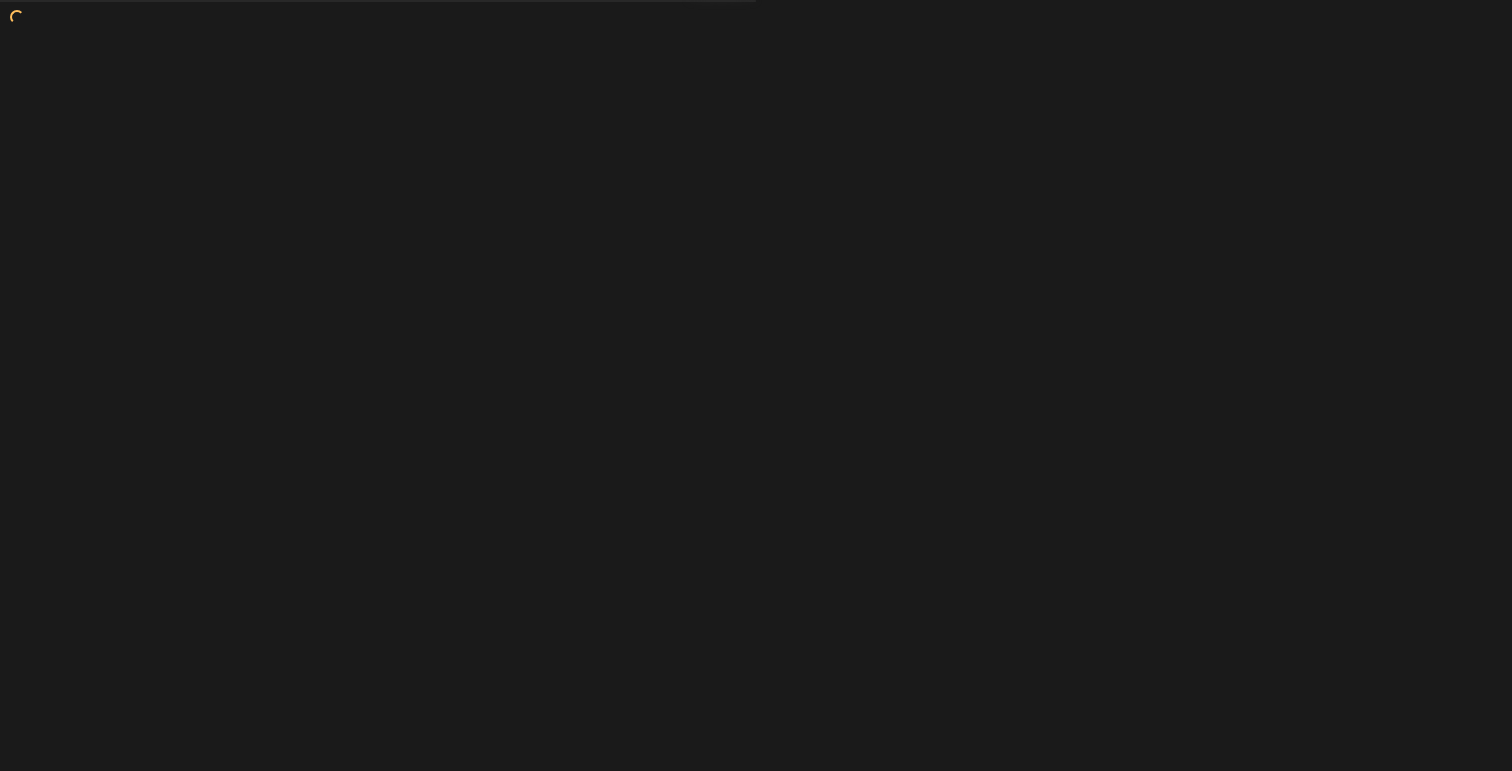 scroll, scrollTop: 0, scrollLeft: 0, axis: both 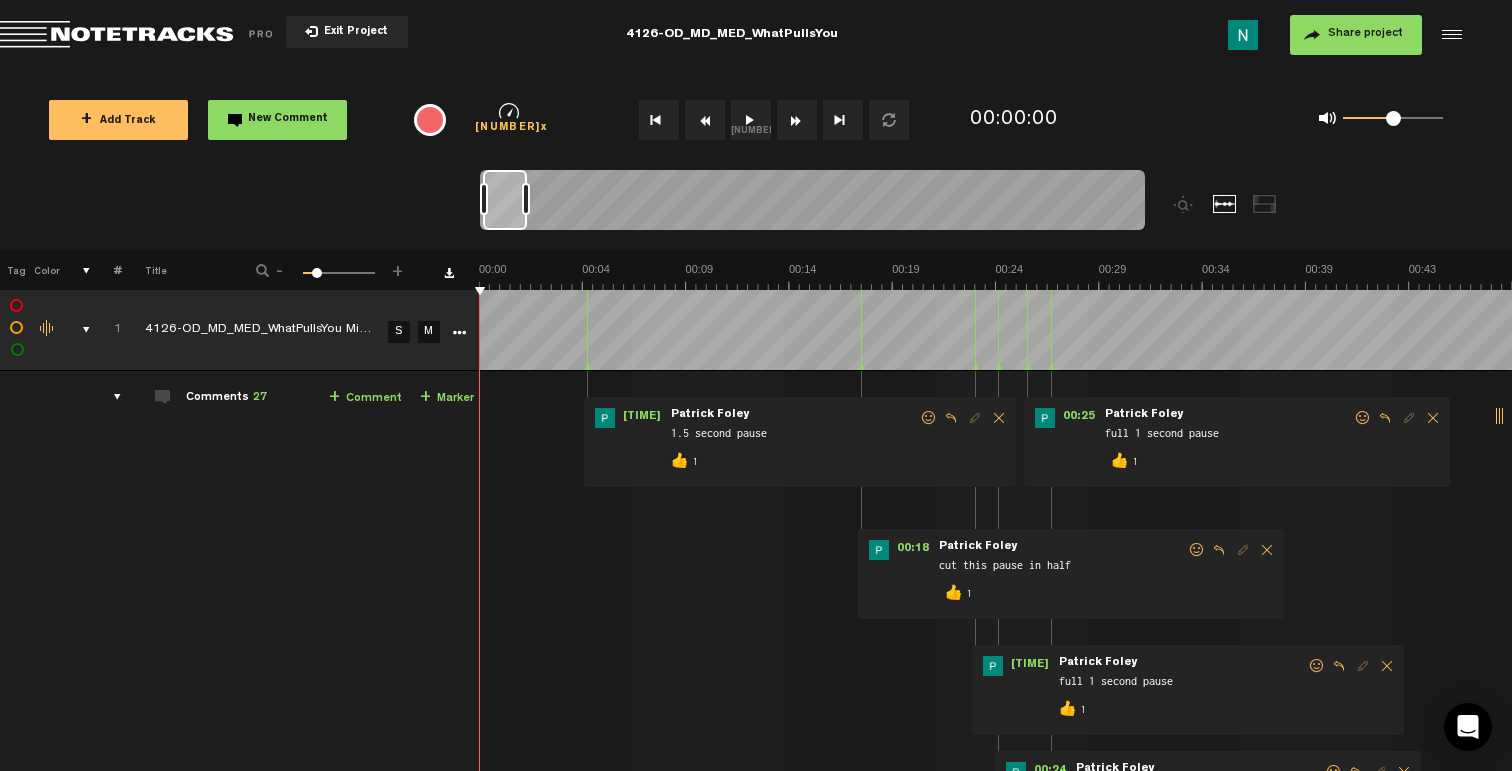 click at bounding box center [78, 330] 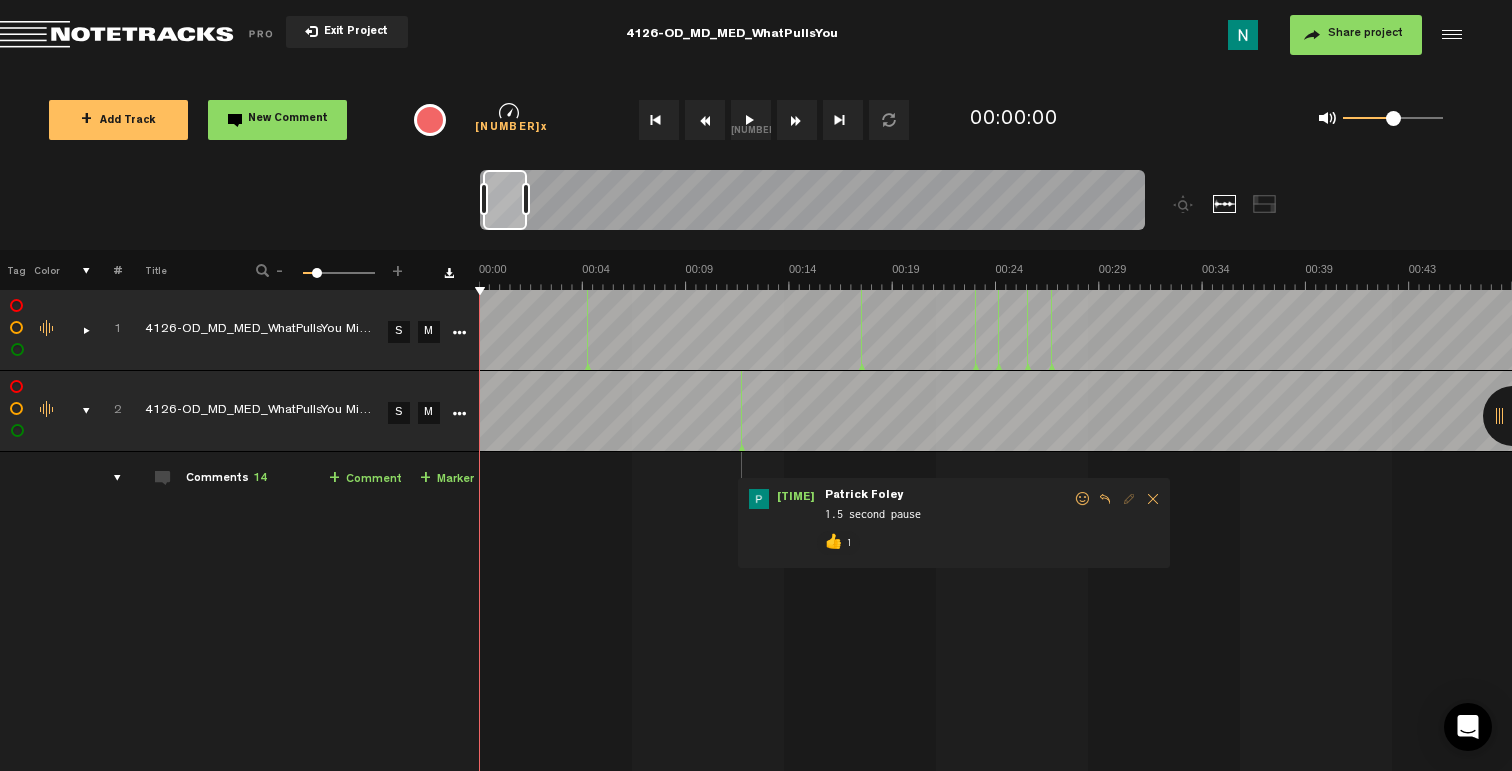 click at bounding box center (78, 411) 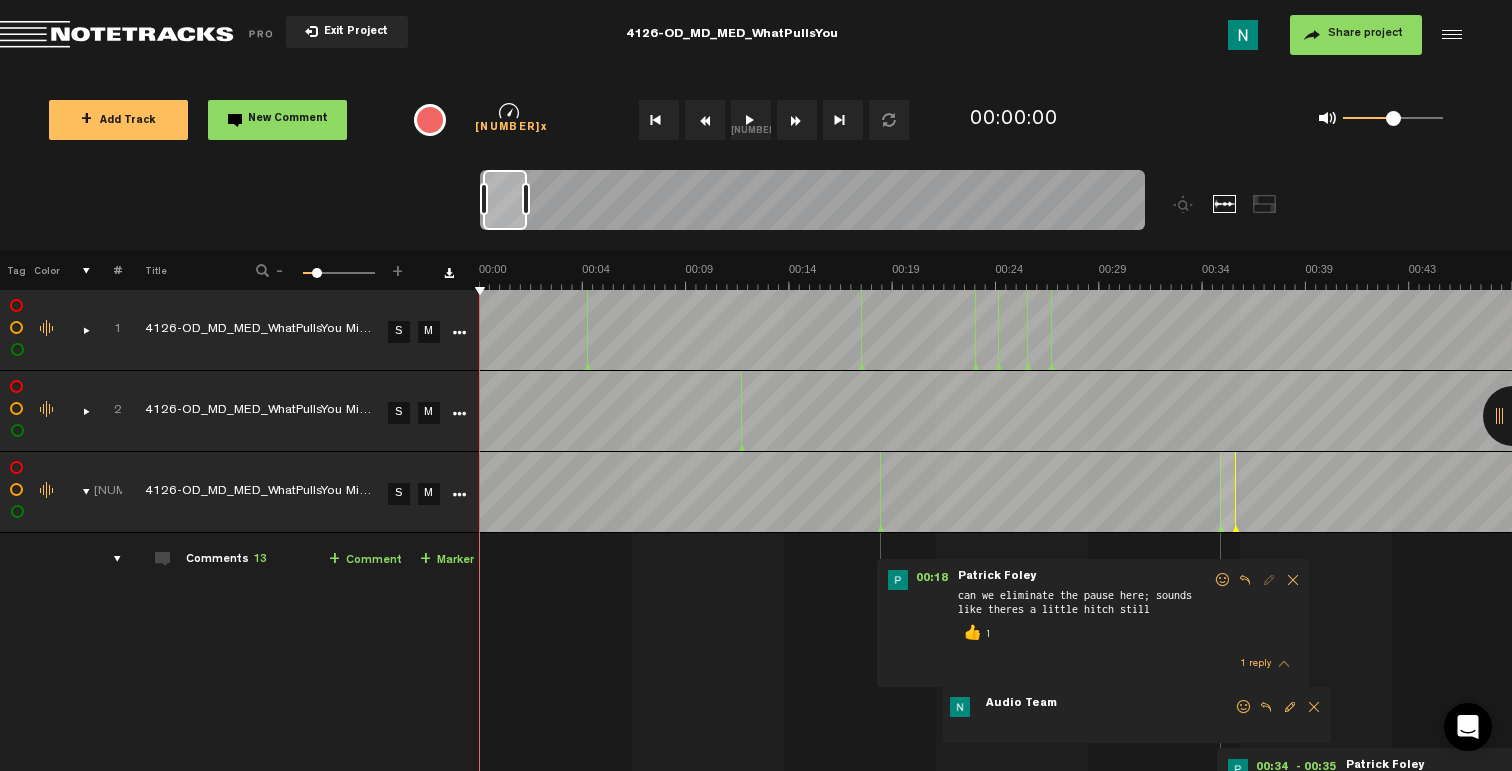 click at bounding box center [78, 492] 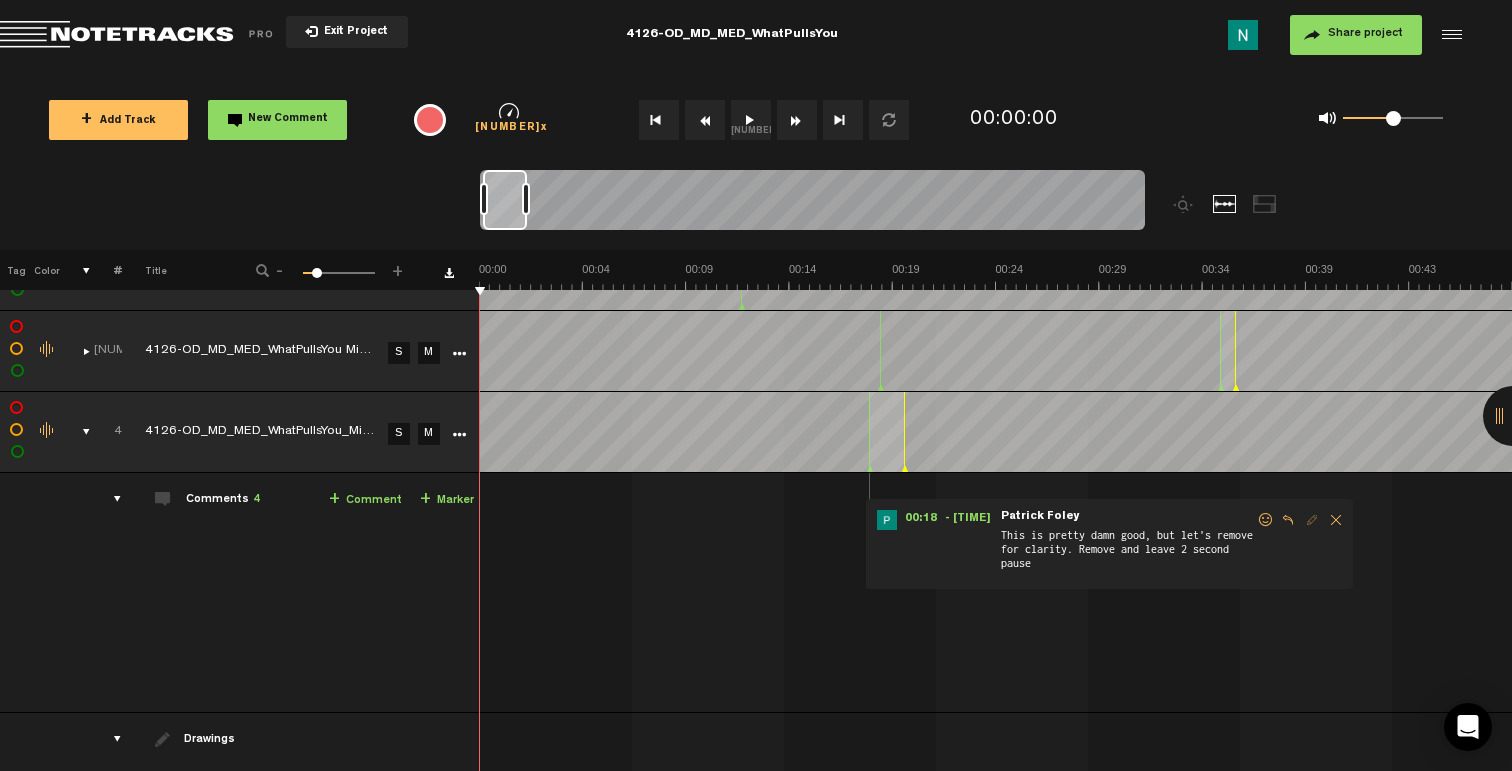 scroll, scrollTop: 154, scrollLeft: 0, axis: vertical 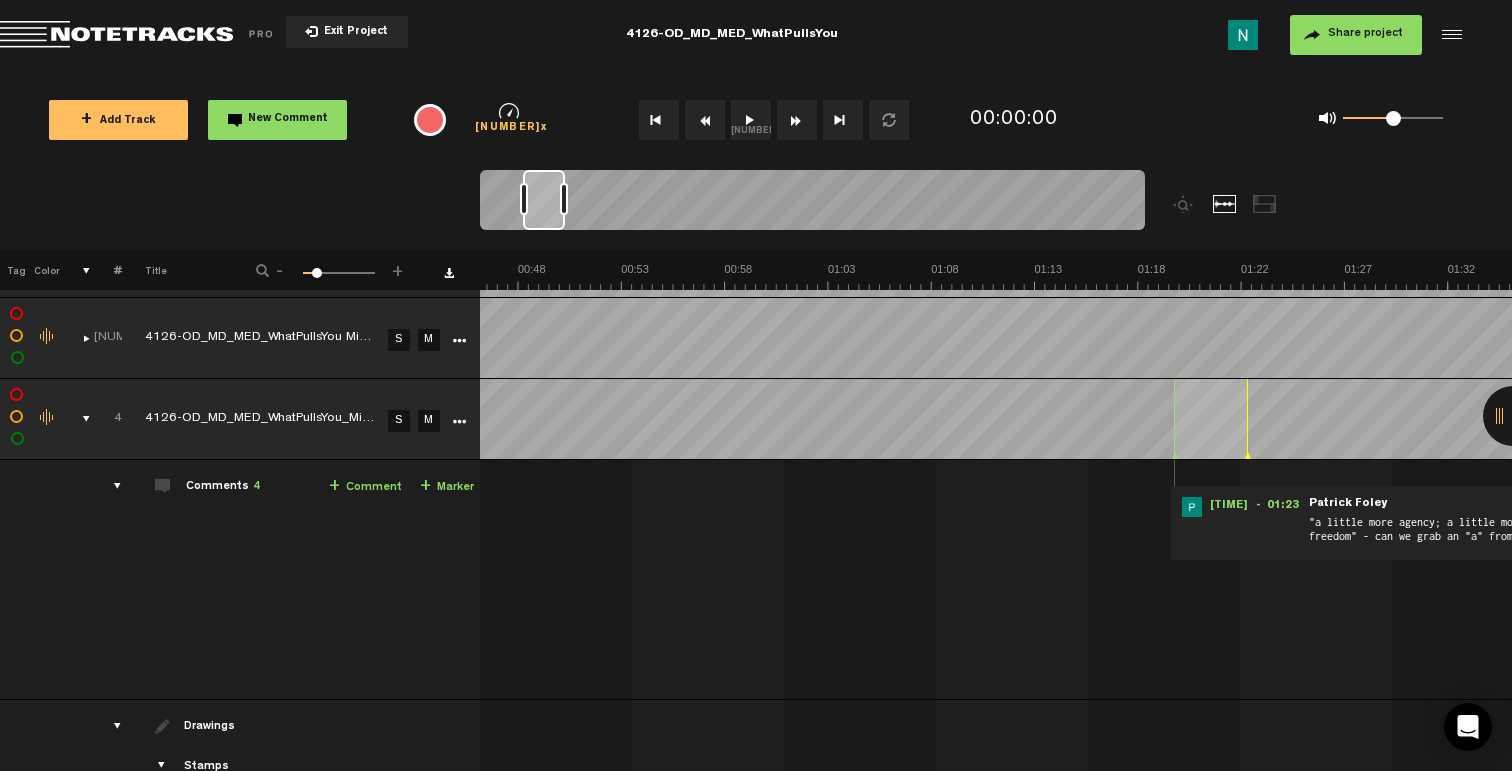 drag, startPoint x: 499, startPoint y: 208, endPoint x: 539, endPoint y: 213, distance: 40.311287 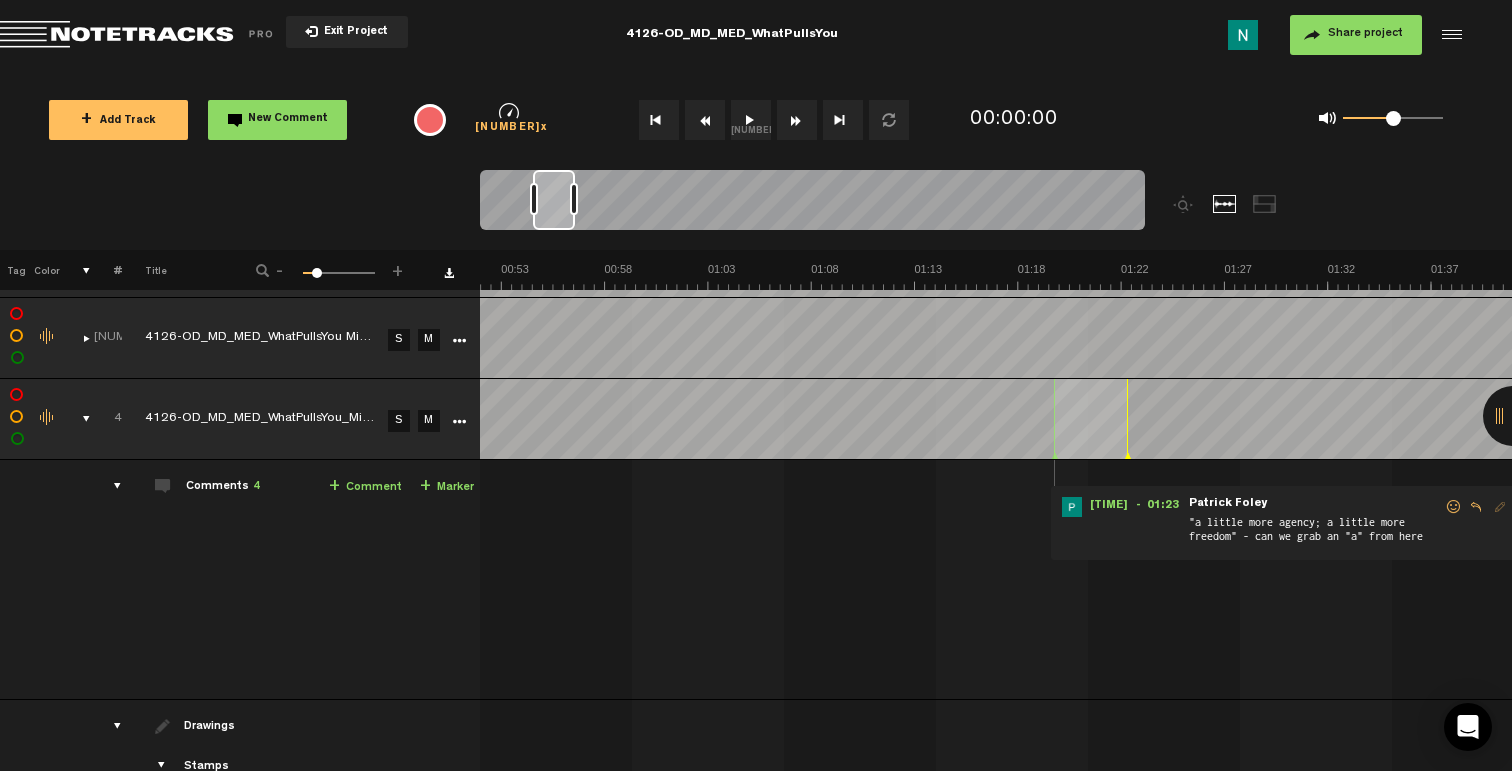 scroll, scrollTop: 154, scrollLeft: 16, axis: both 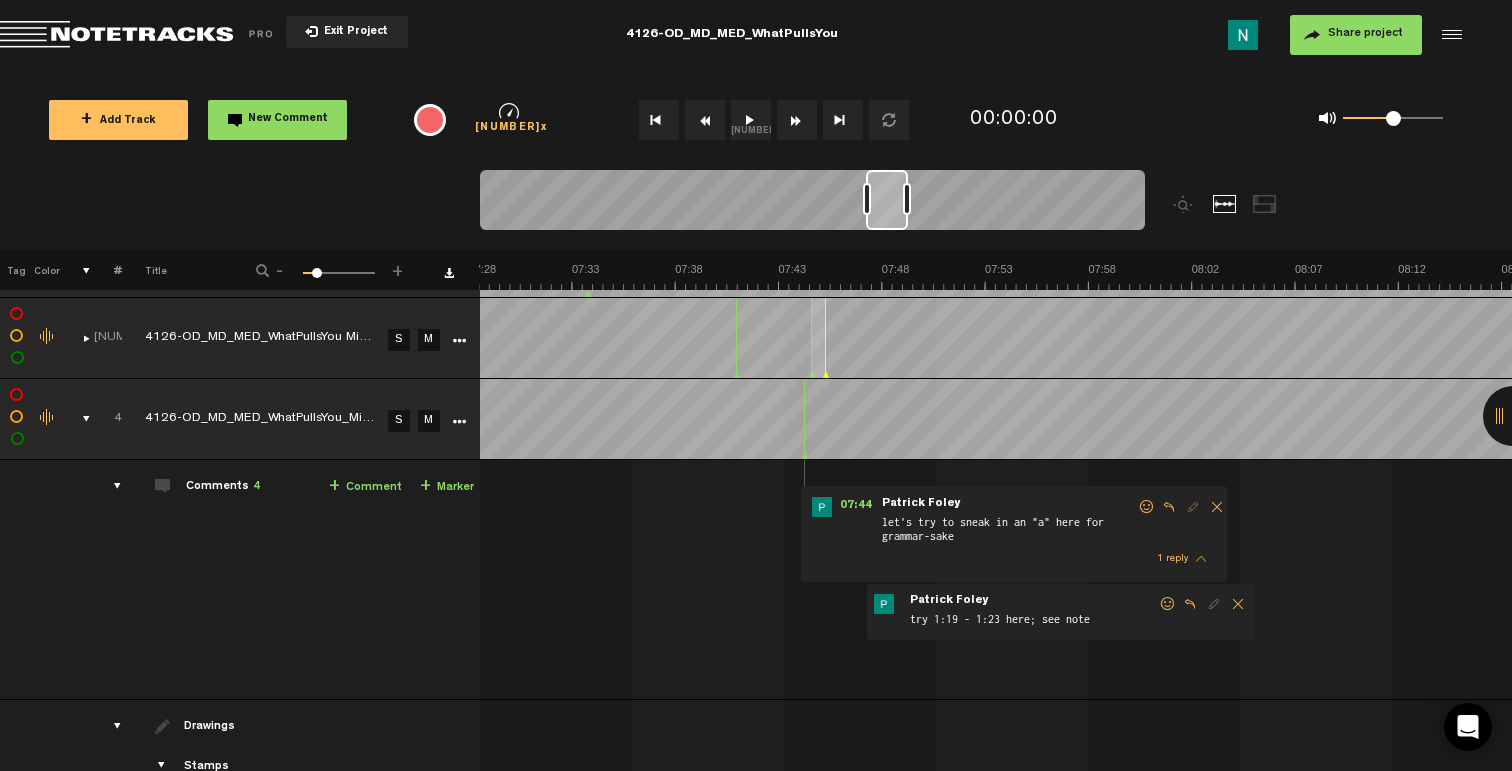click at bounding box center [1147, 507] 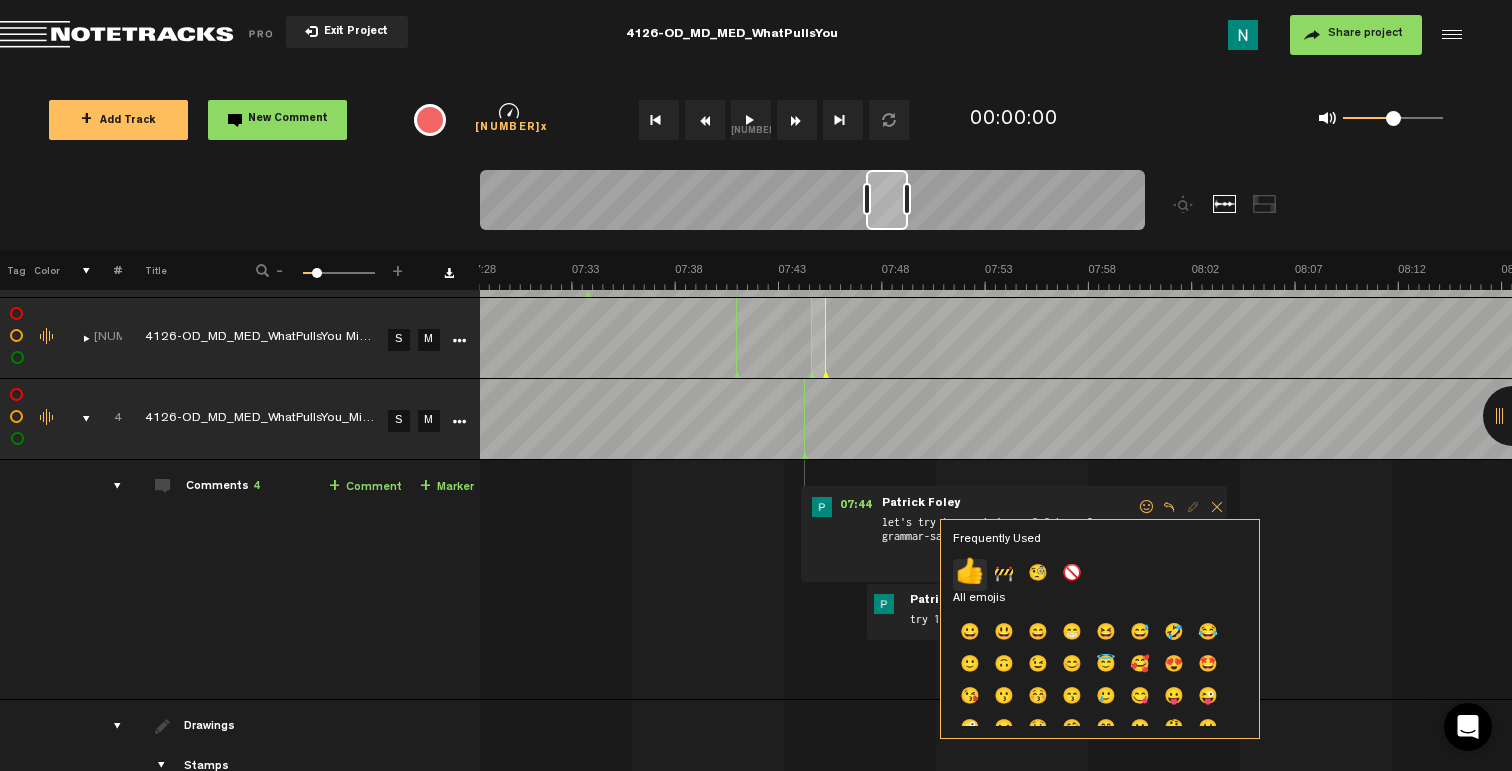 click on "👍" 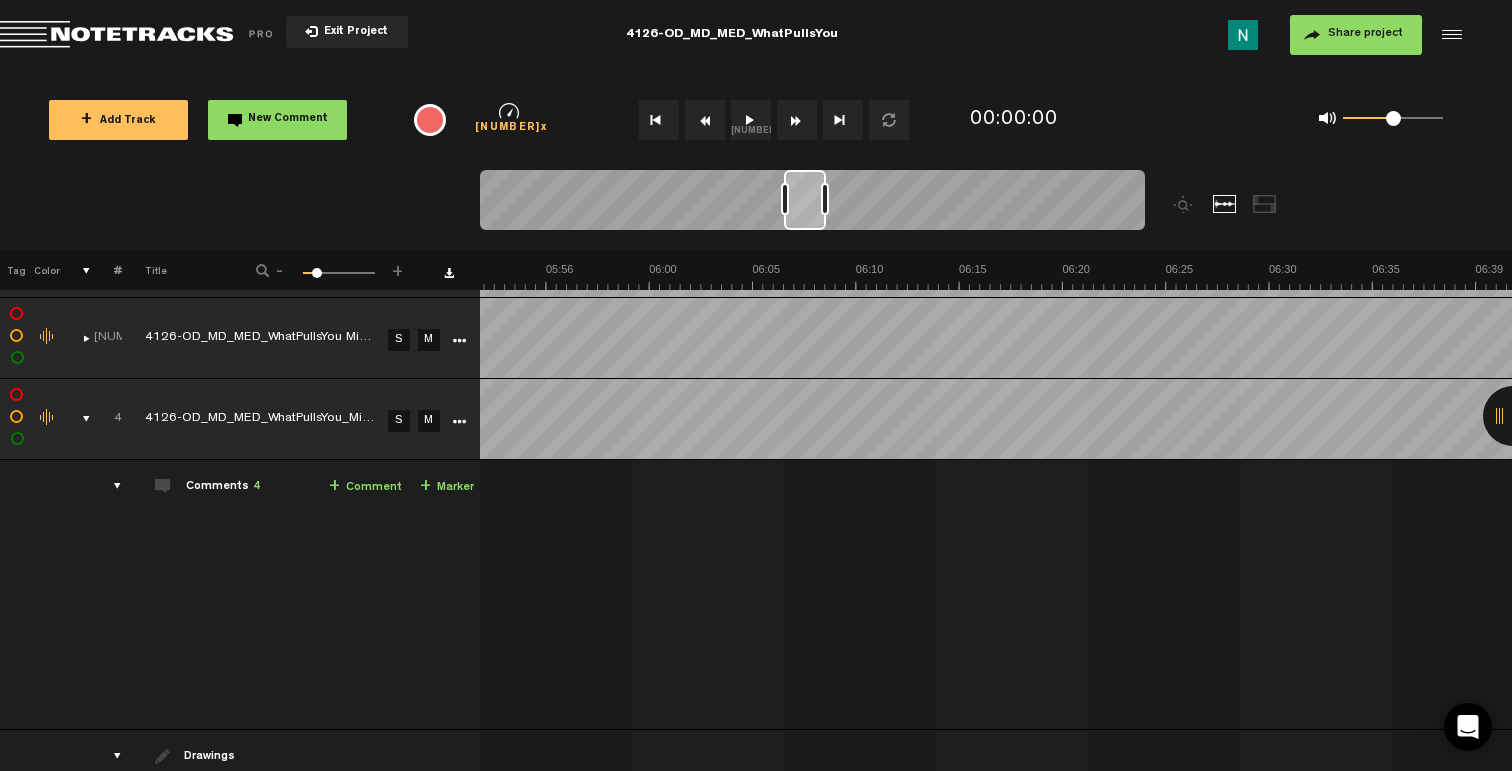 scroll, scrollTop: 0, scrollLeft: 7474, axis: horizontal 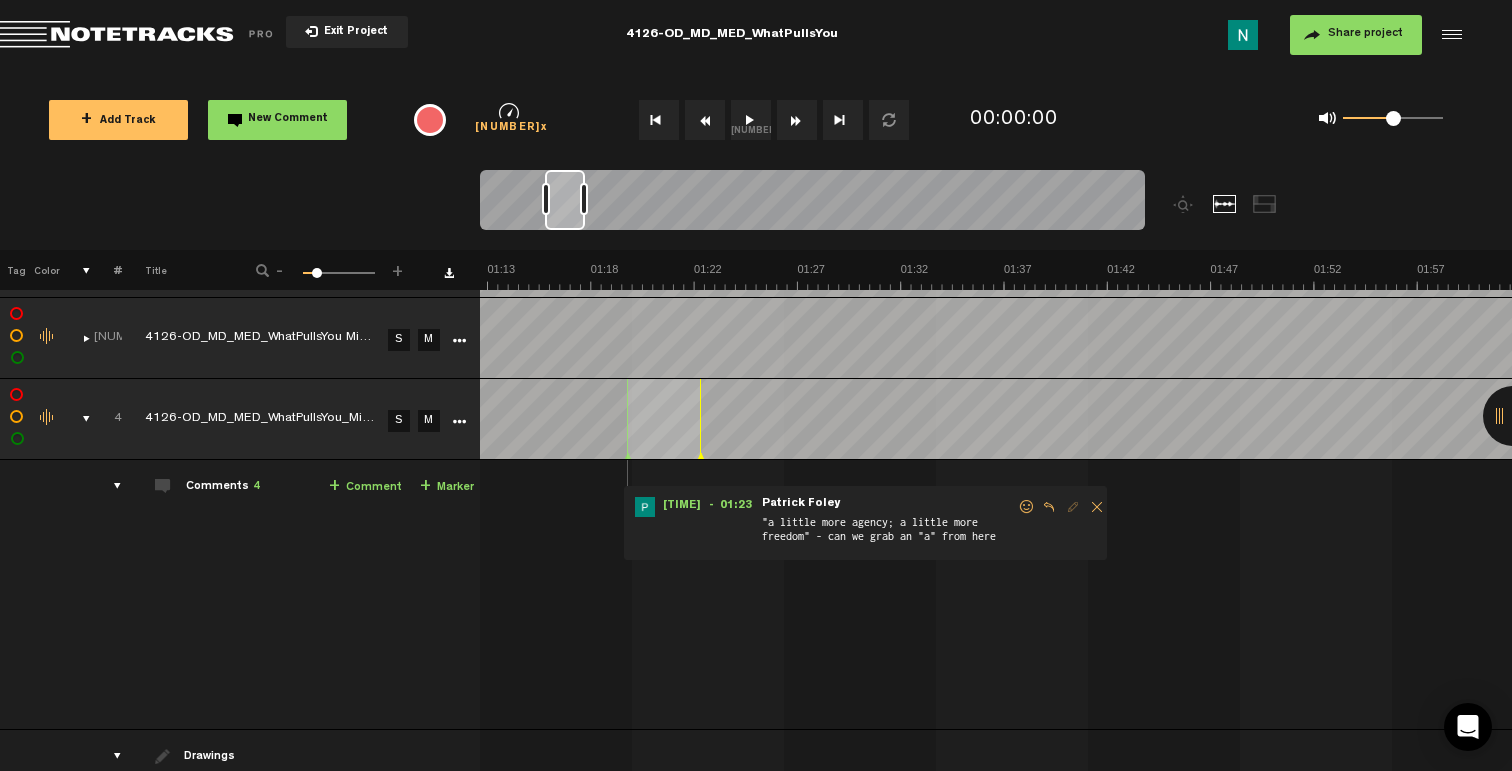drag, startPoint x: 811, startPoint y: 207, endPoint x: 573, endPoint y: 208, distance: 238.0021 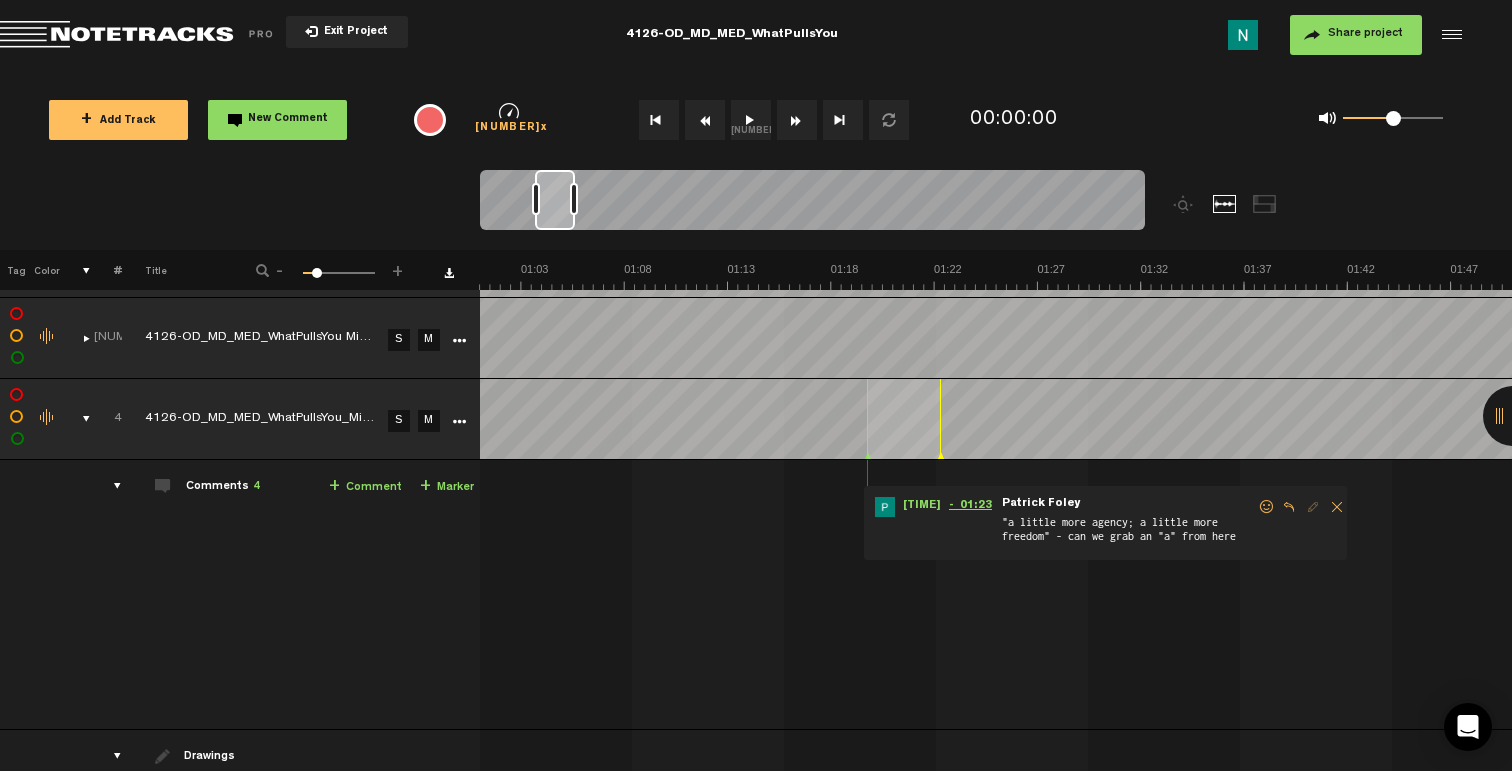 scroll, scrollTop: 0, scrollLeft: 1061, axis: horizontal 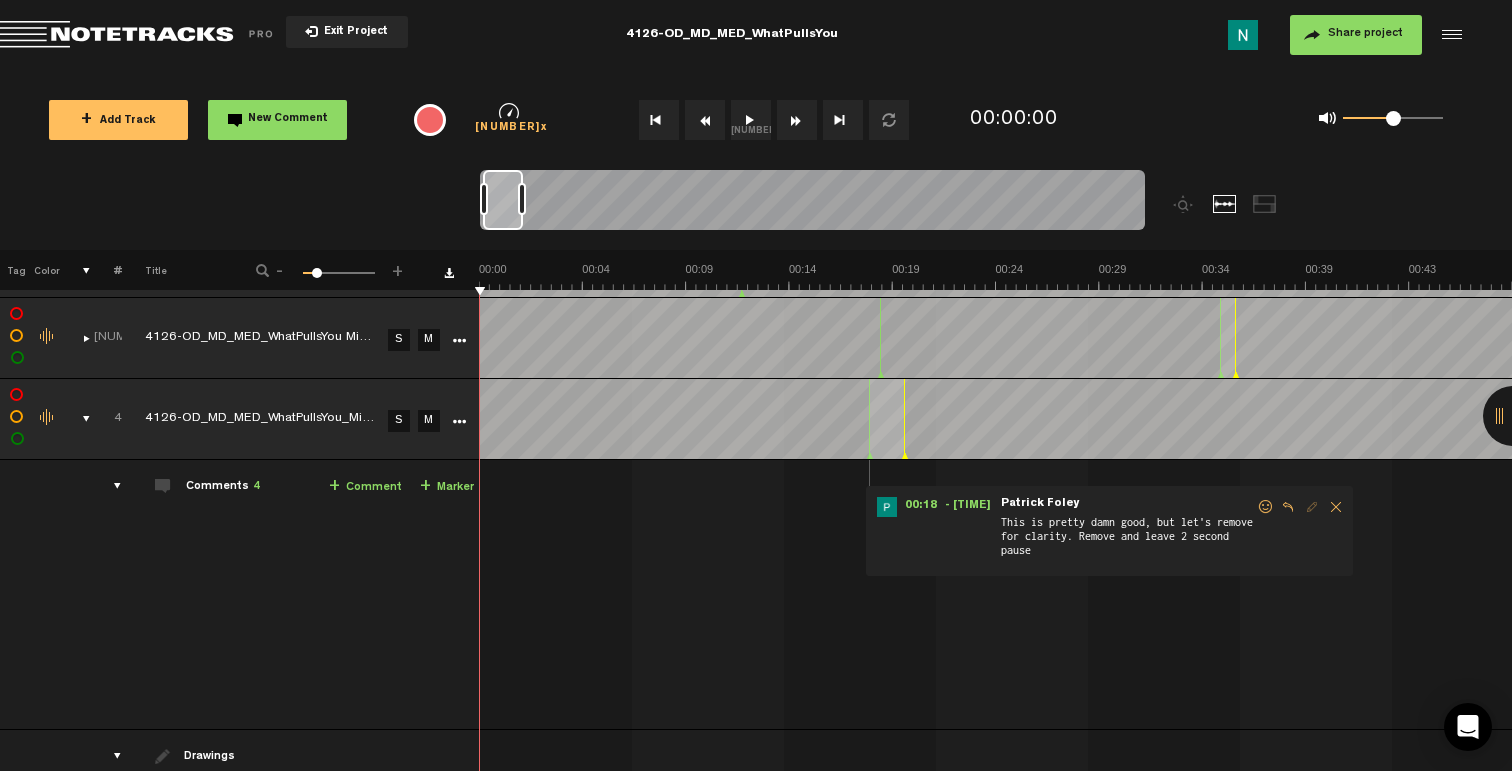 click at bounding box center [1266, 507] 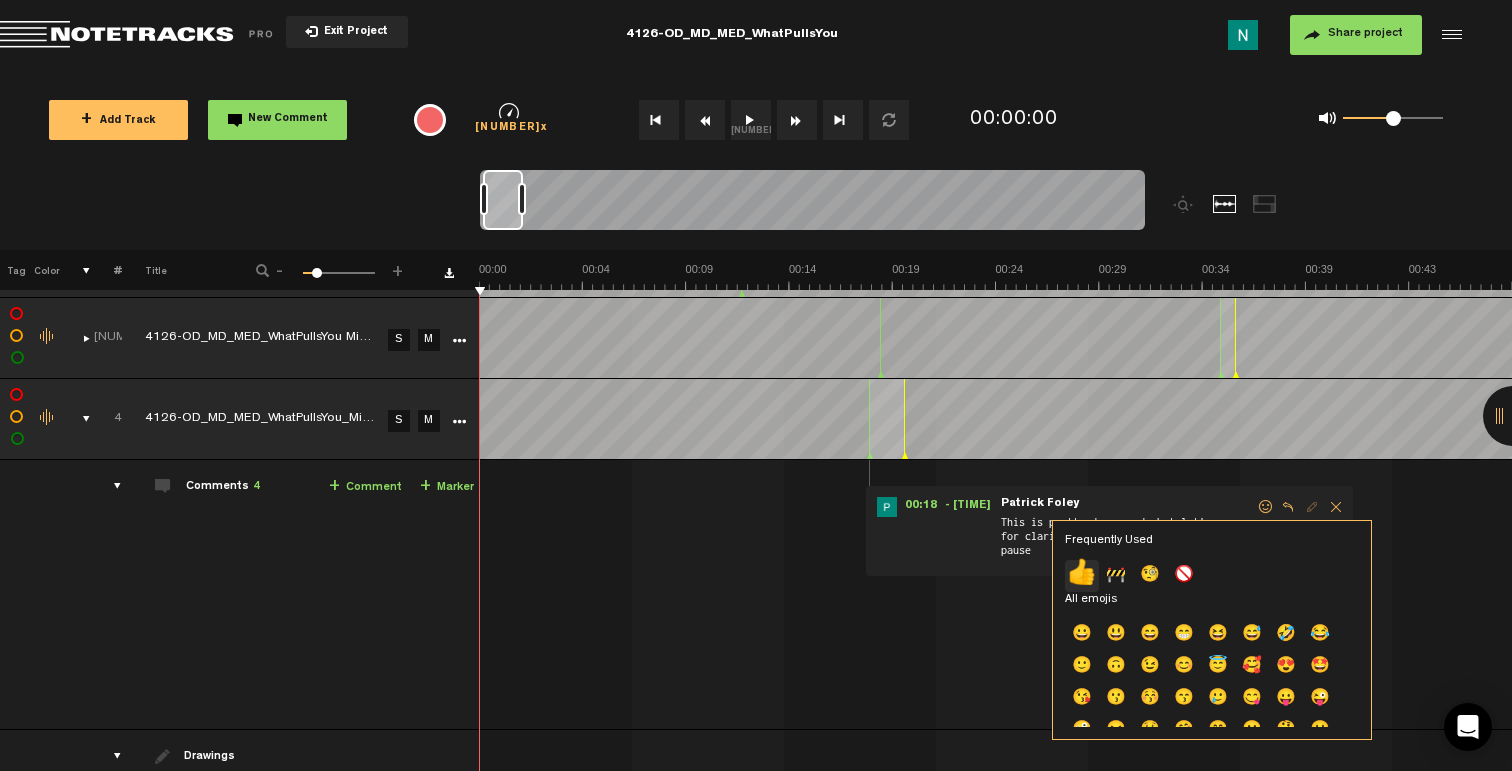 click on "👍" 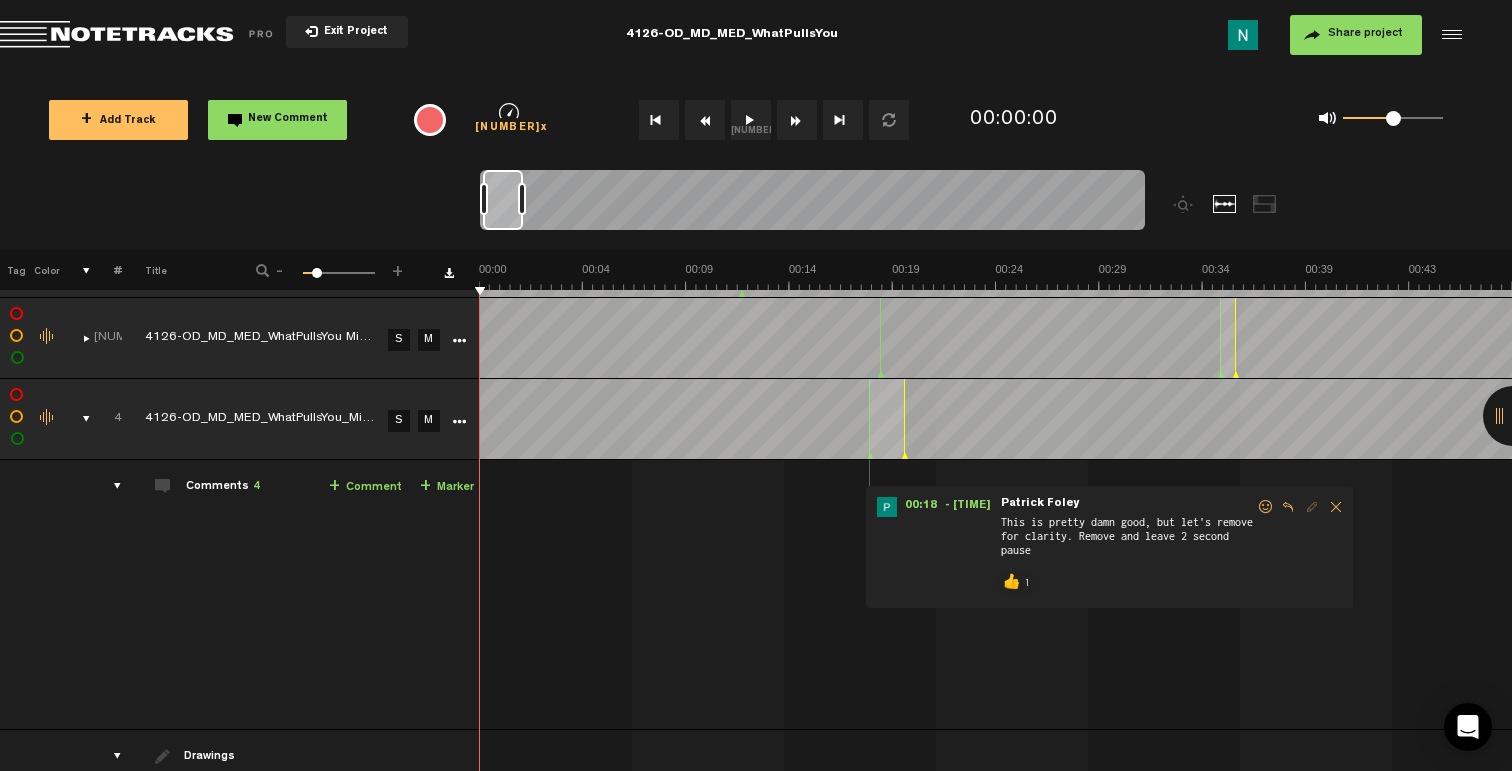 click at bounding box center [78, 419] 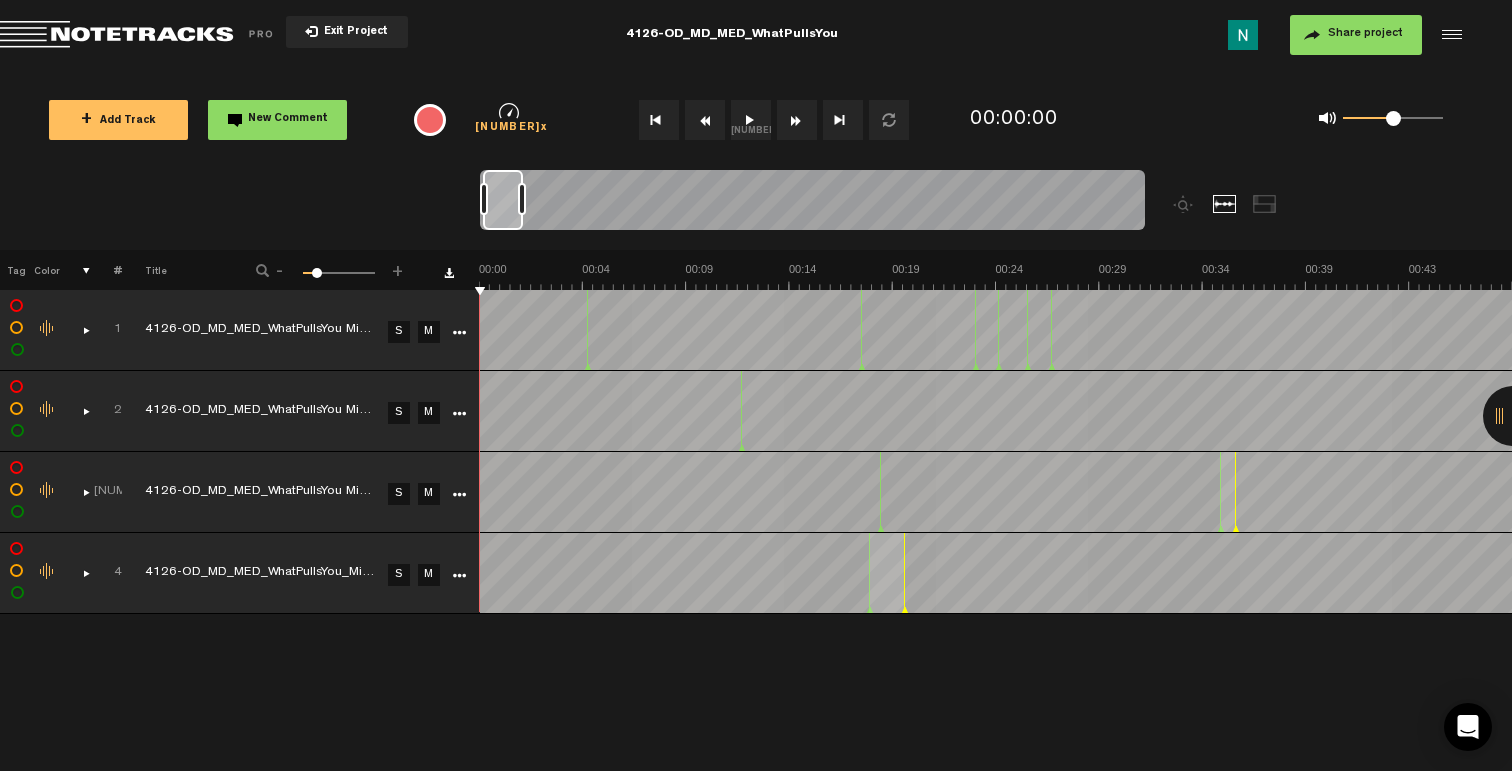 scroll, scrollTop: 0, scrollLeft: 0, axis: both 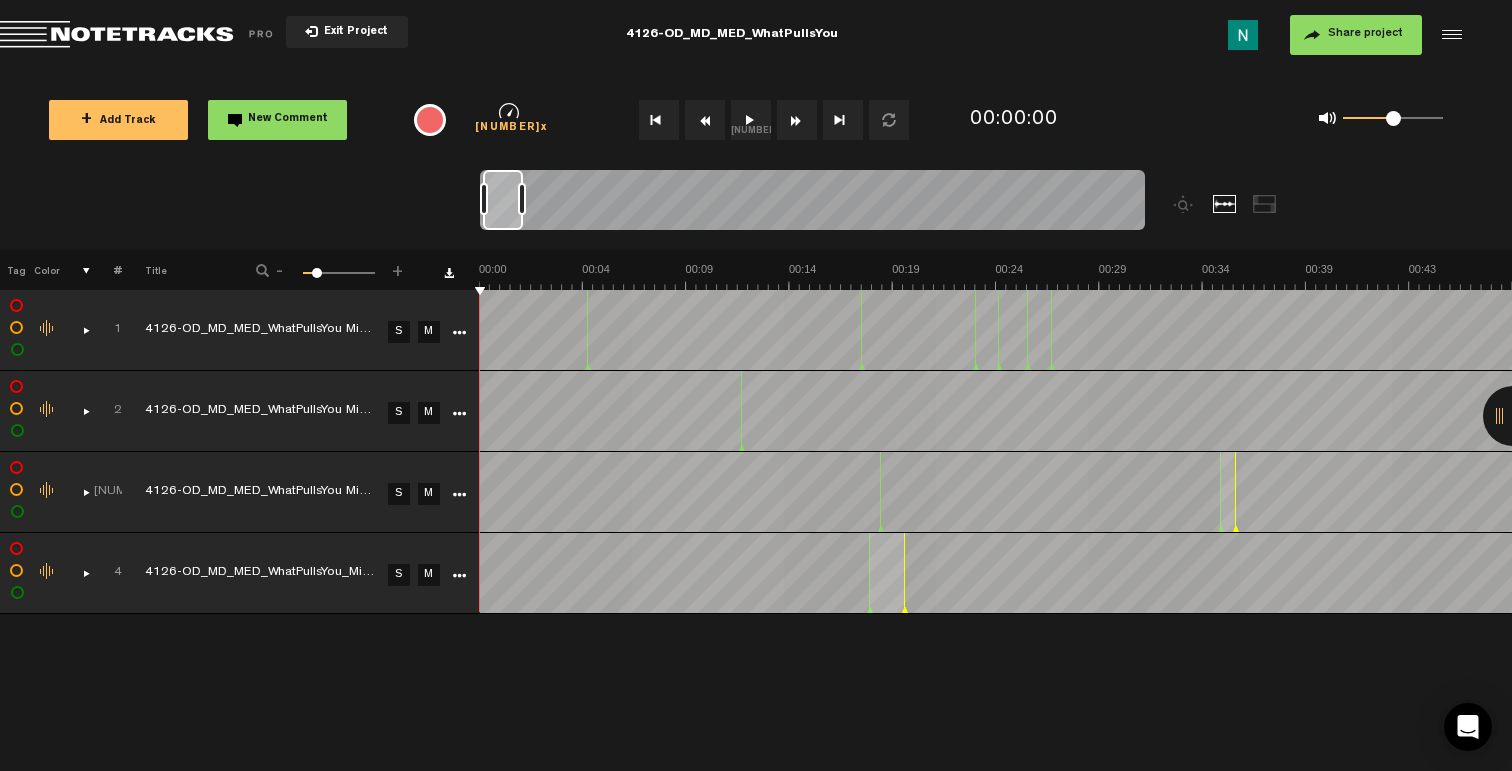 click on "+ Add Track" at bounding box center (118, 120) 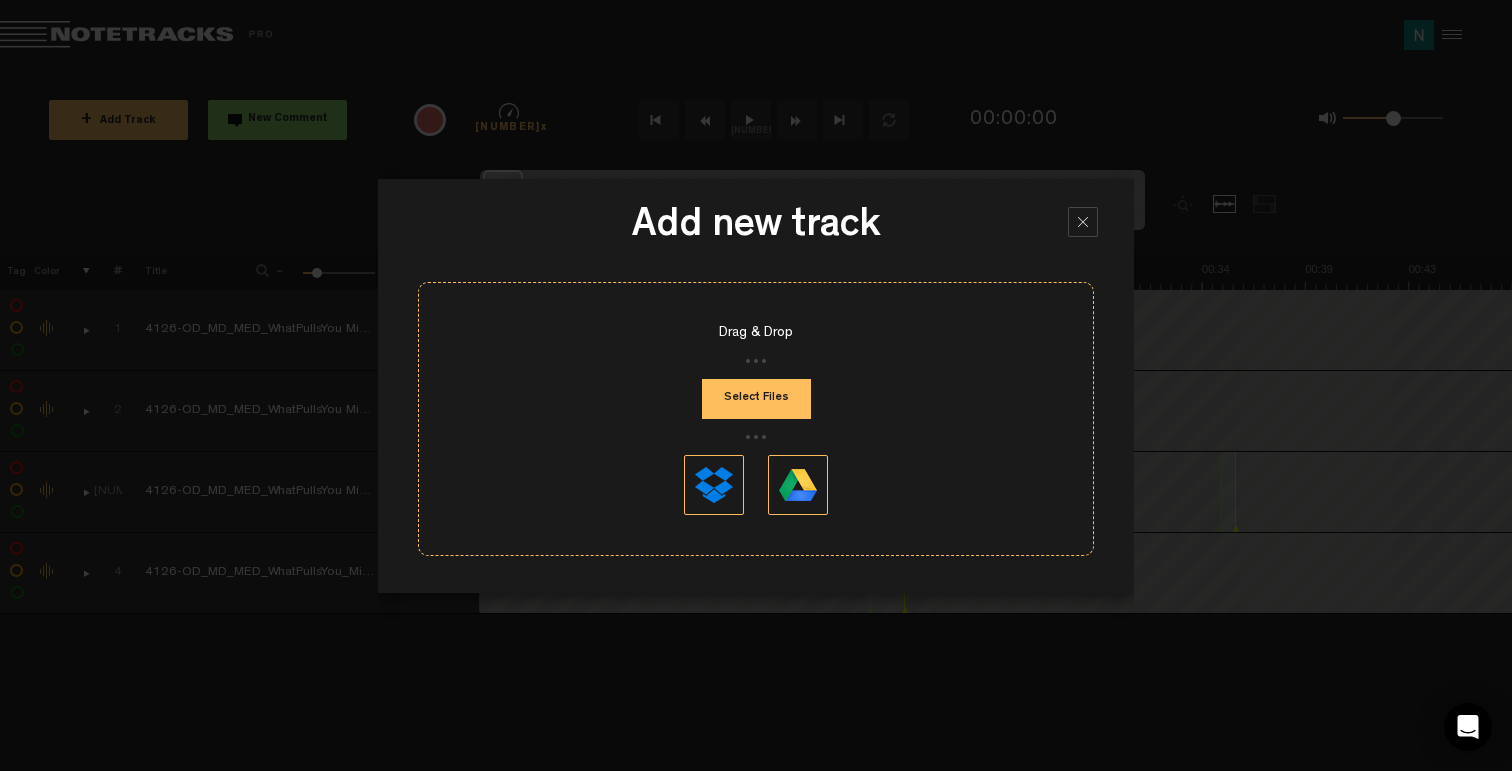 click on "Select Files" at bounding box center (756, 399) 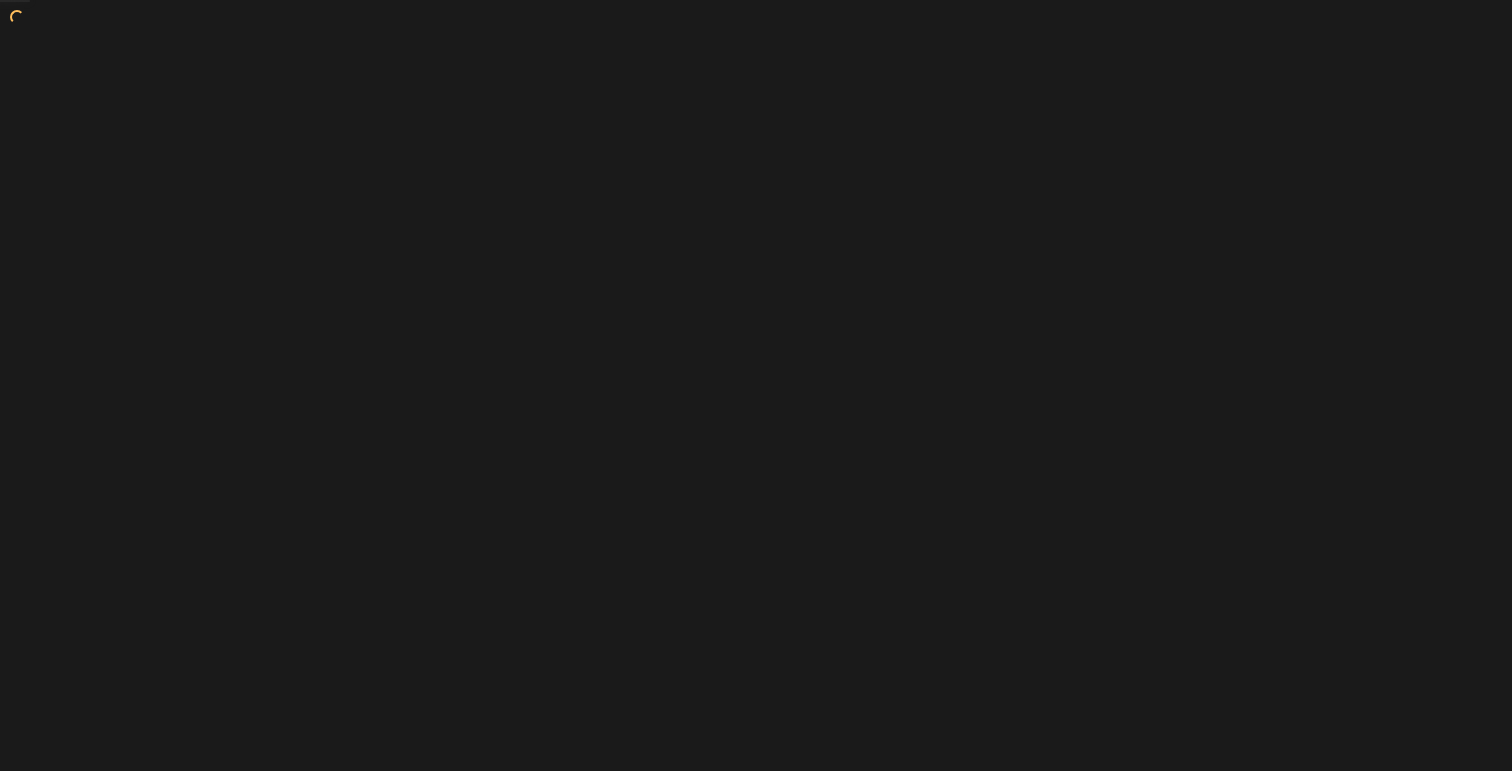 scroll, scrollTop: 0, scrollLeft: 0, axis: both 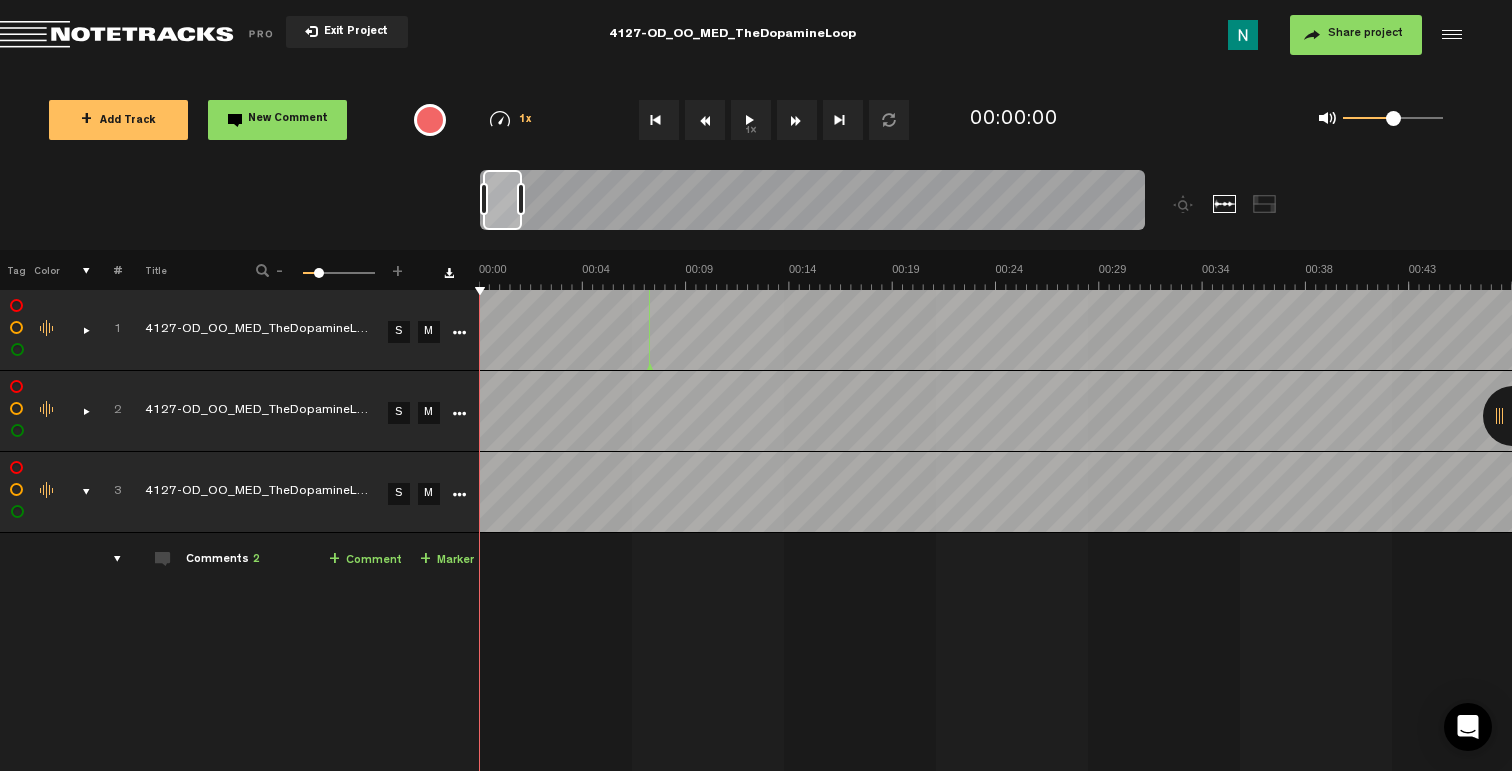click at bounding box center (78, 492) 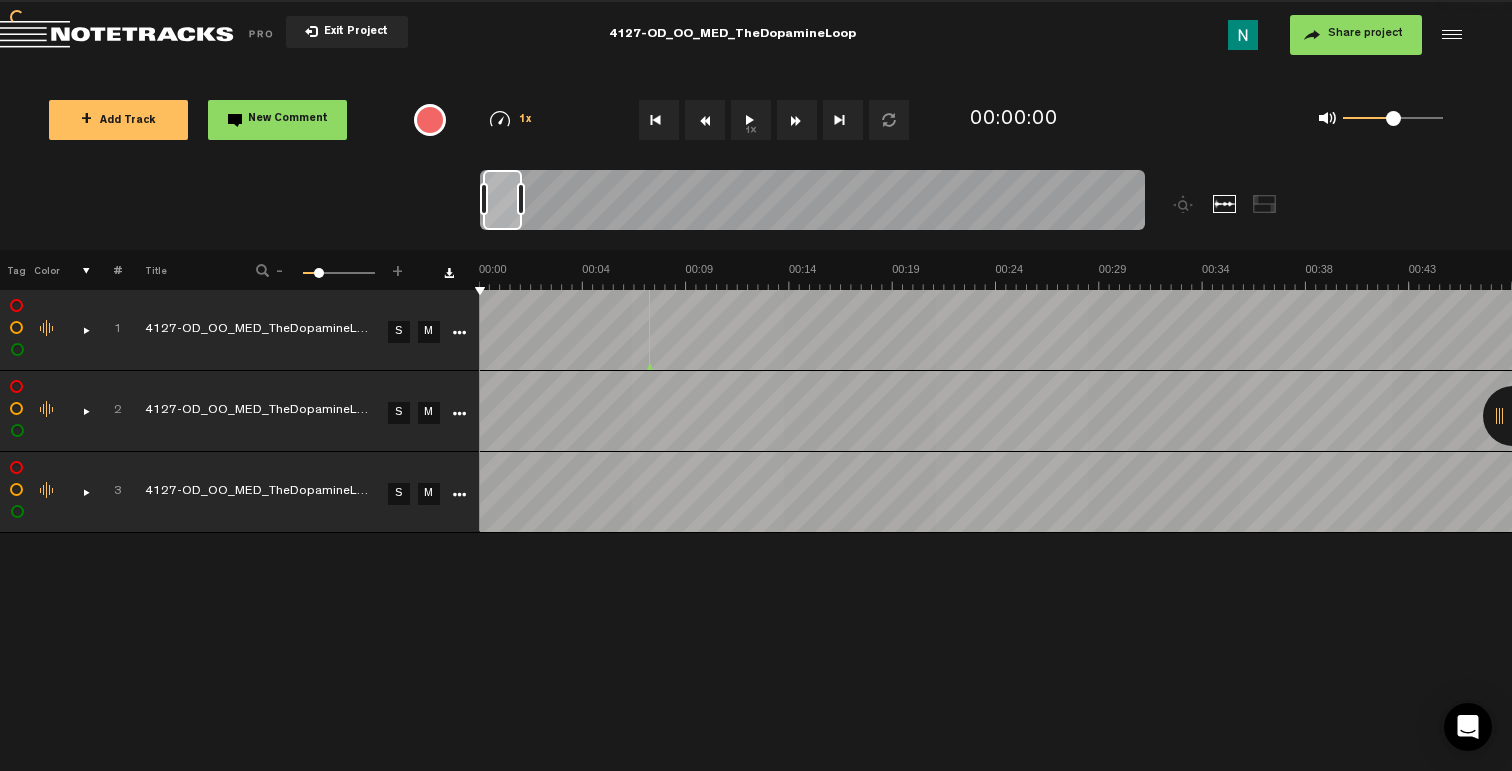 click at bounding box center [78, 492] 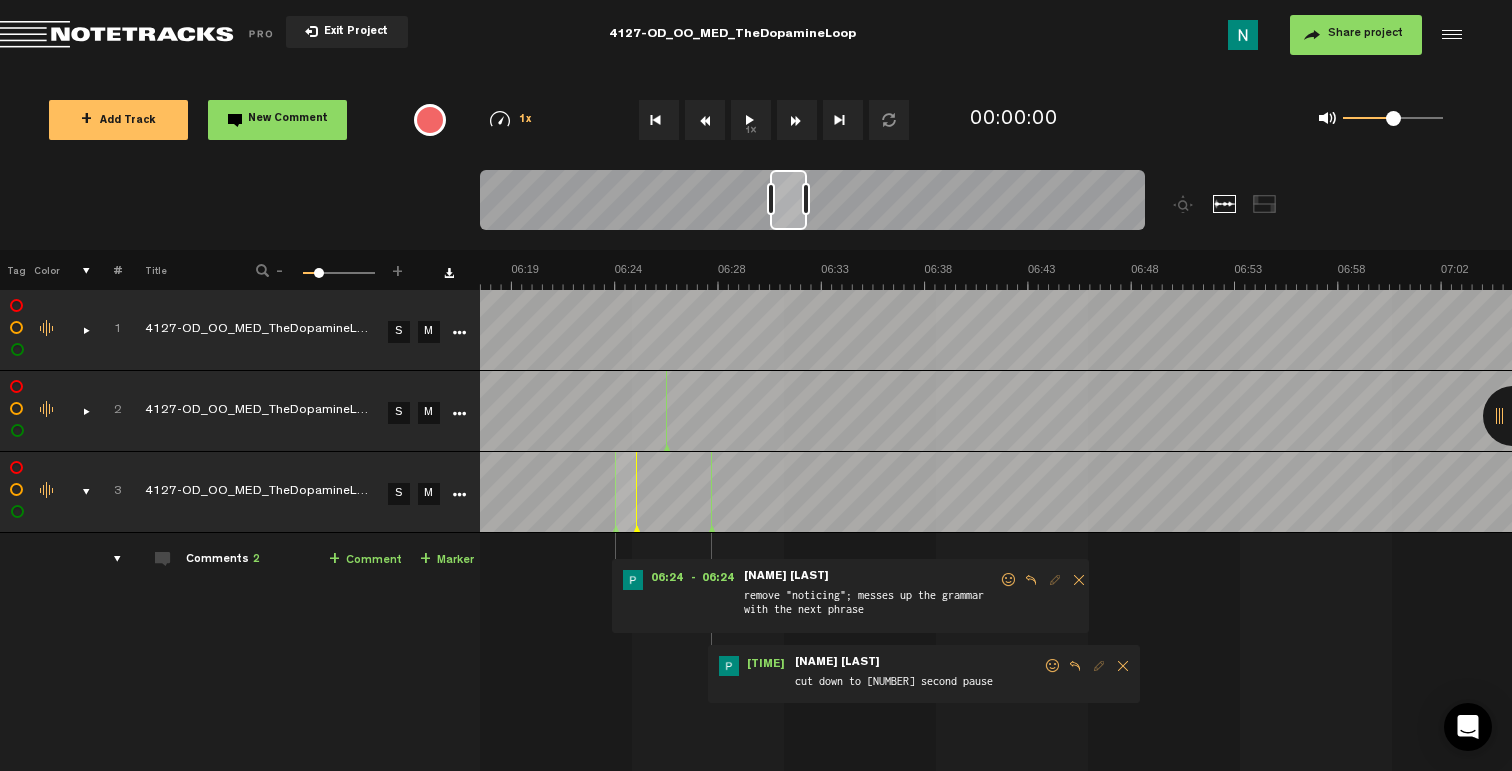 scroll, scrollTop: 0, scrollLeft: 8052, axis: horizontal 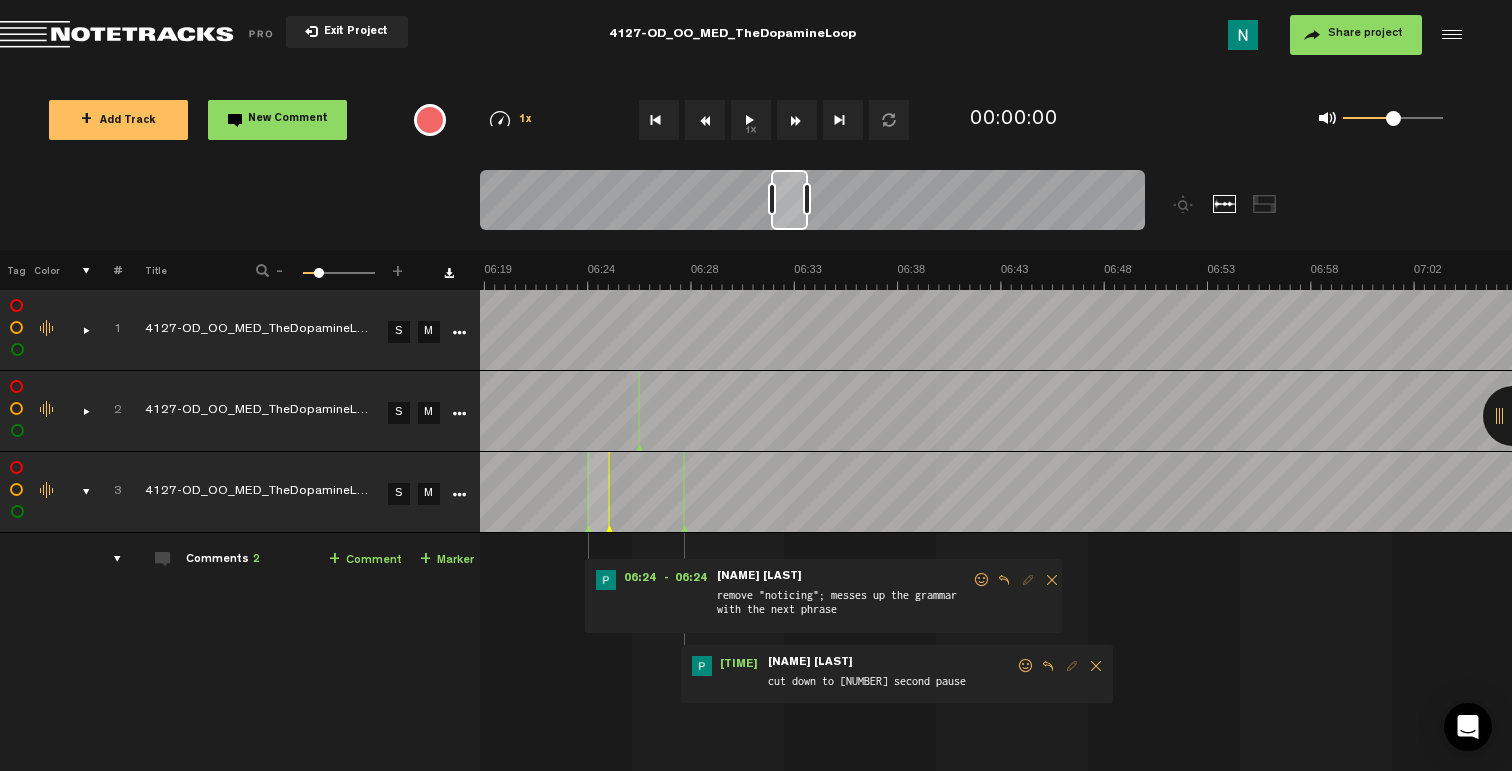 drag, startPoint x: 509, startPoint y: 211, endPoint x: 797, endPoint y: 207, distance: 288.02777 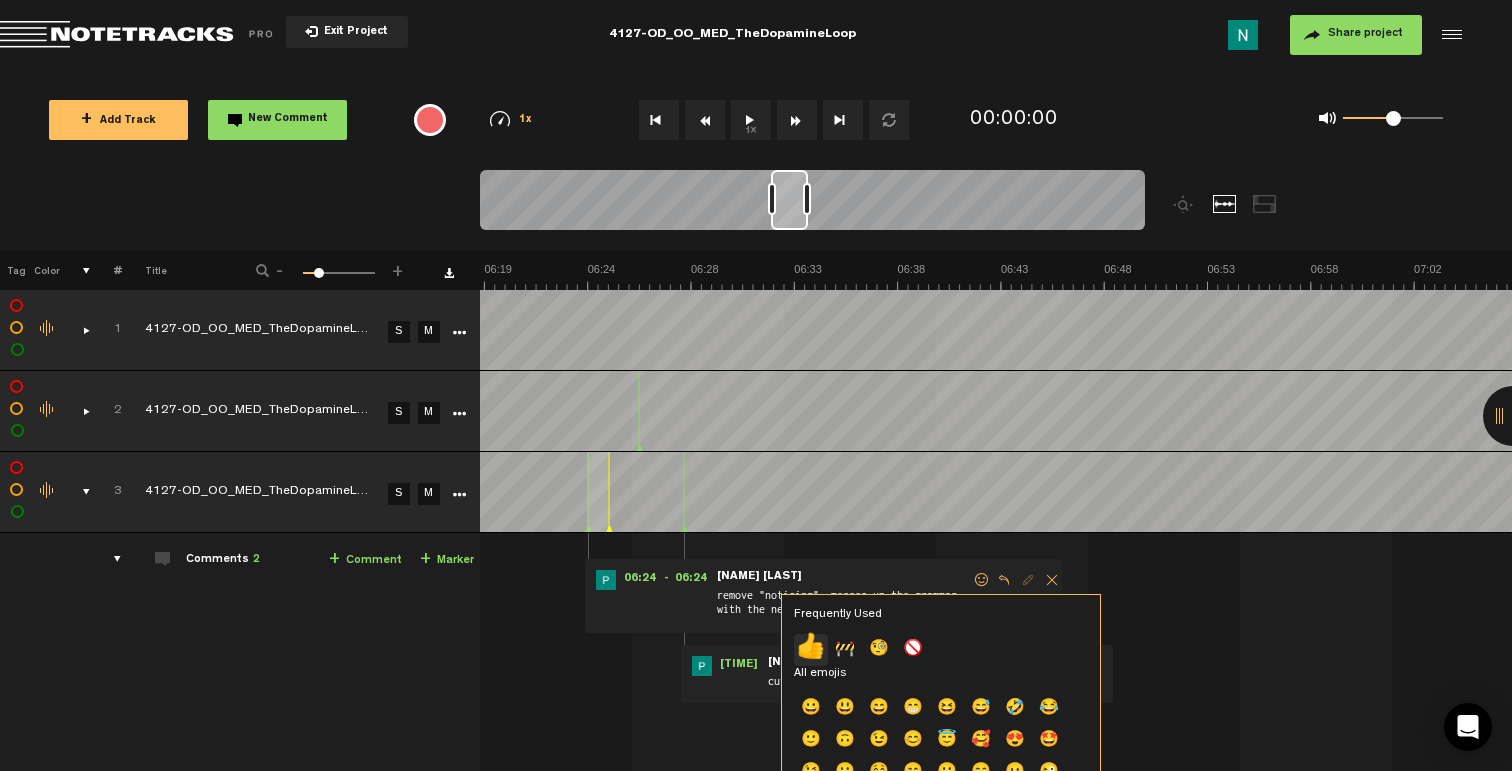 click on "👍" 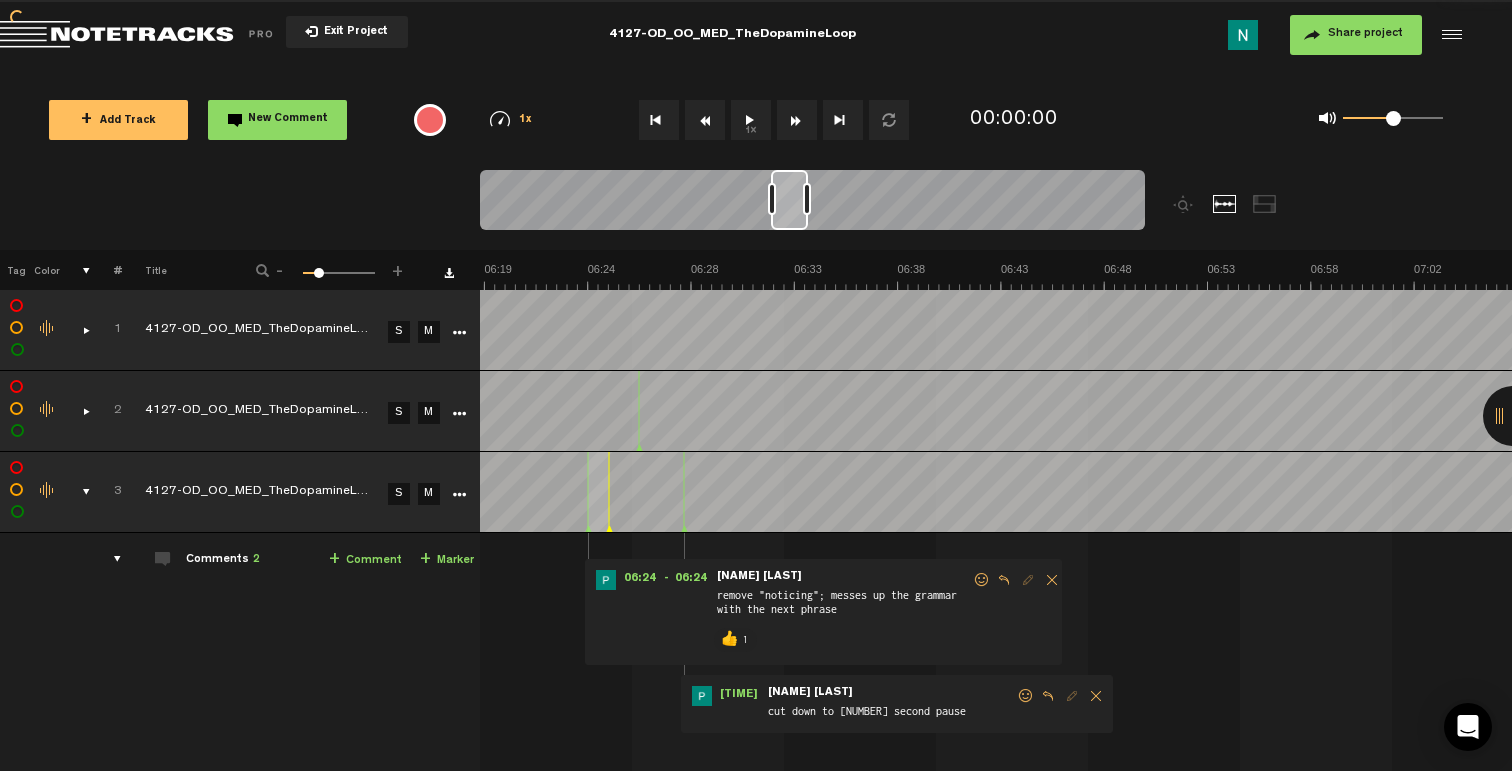 click on "06:28 -     • Patrick  Foley:  "cut down to 2 second pause" Patrick  Foley cut down to 2 second pause" at bounding box center [897, 704] 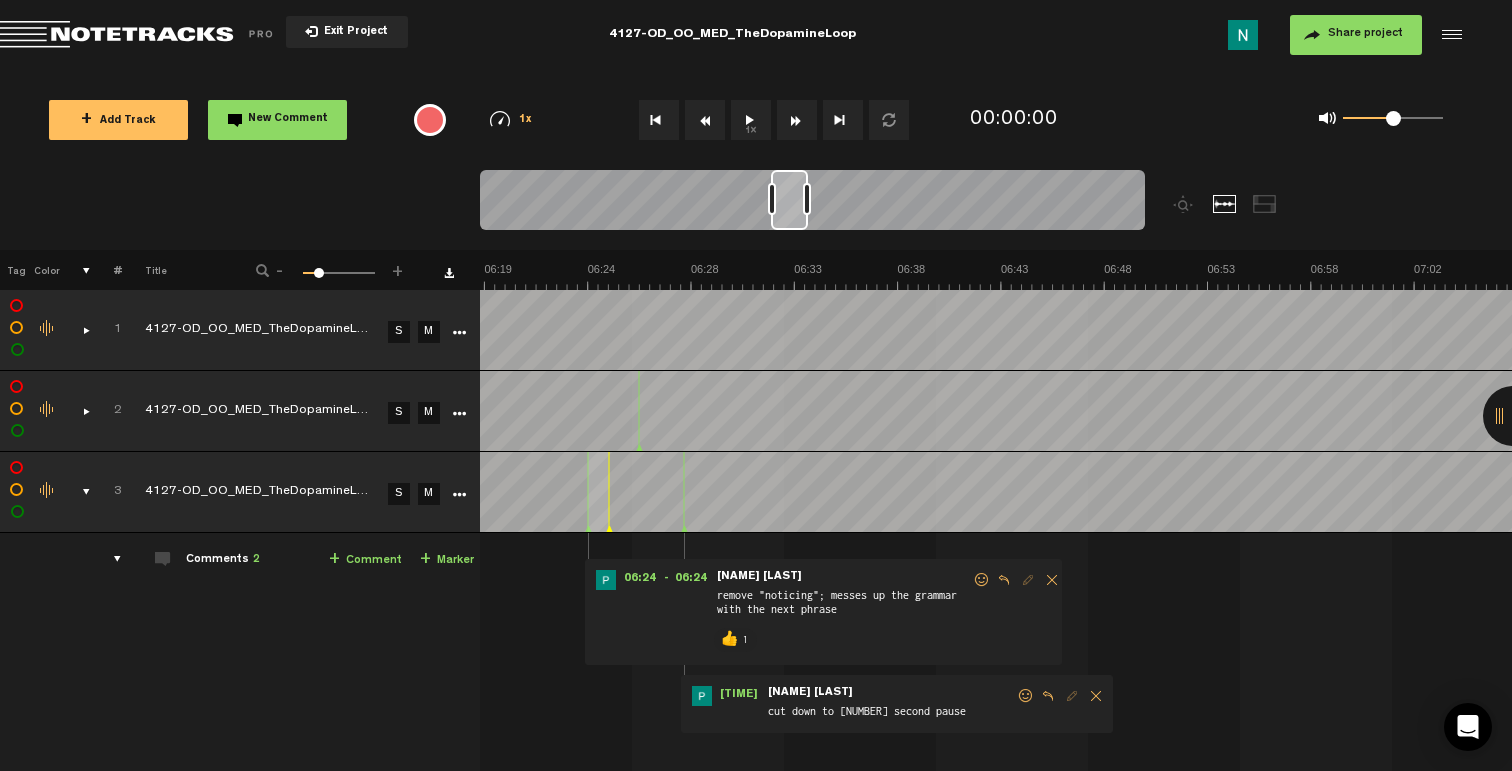 click at bounding box center (1026, 696) 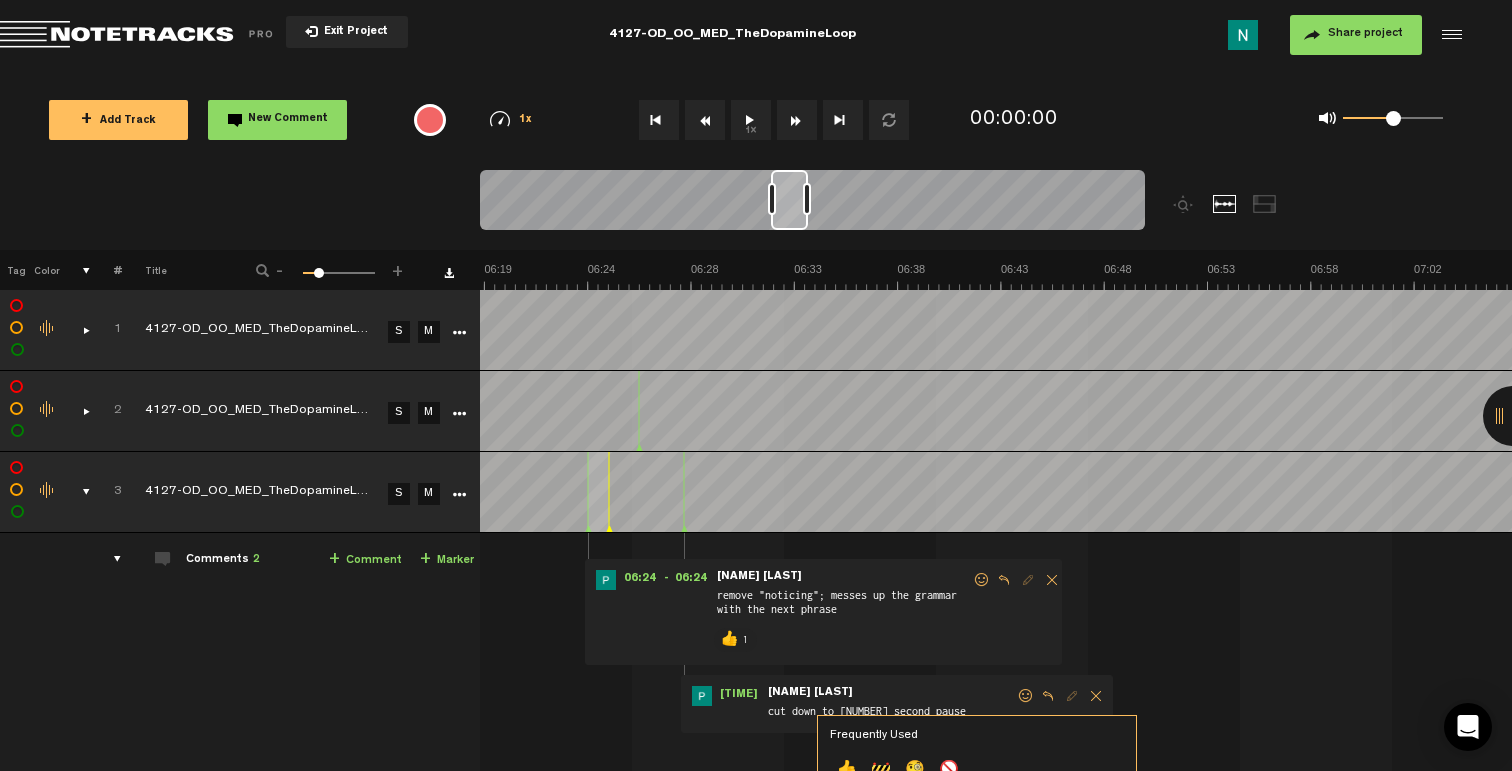 click on "Frequently Used 👍 🚧 🧐 🚫 All emojis 😀 😃 😄 😁 😆 😅 🤣 😂 🙂 🙃 😉 😊 😇 🥰 😍 🤩 😘 😗 😚 😙 🥲 😋 😛 😜 🤪 😝 🤑 🤗 🤭 🤫 🤔 🤐 🤨 😐 😑 😶 🌫 😏 😒 🙄 😬 😮 💨 🤥 😌 😔 😪 🤤 😴 😷 🤒 🤕 🤢 🤮 🤧 🥵 🥶 🥴 😵 💫 🤯 🤠 🥳 🥸 😎 🤓 🧐 😕 😟 🙁 😯 😲 😳 🥺 😦 😧 😨 😰 😥 😢 😭 😱 😖 😣 😞 😓 😩 😫 🥱 😤 😡 😠 🤬 😈 👿 💀 💩 🤡 👹 👺 👻 👽 👾 🤖 😺 😸 😹 😻 😼 😽 🙀 😿 😾 🙈 🙉 🙊 💋 💌 💘 💝 💖 💗 💓 💞 💕 💟 💔 🔥 🩹 🧡 💛 💚 💙 💜 🤎 🖤 🤍 💯 💢 💥 💦 🕳 💣 💬 👁 🗨 🗯 💭 💤 👋 🤚 🖐 🖖 👌 🤌 🤏 🤞 🤟 🤘 🤙 👈 👉 👆 🖕 👇 👍 👎 👊 🤛 🤜 👏 🙌 👐 🤲 🤝 🙏 💅 🤳 💪 🦾 🦿 🦵 🦶 👂 🦻 👃 🧠 🫀 🫁 🦷 🦴 👀 👅 👄 👶" 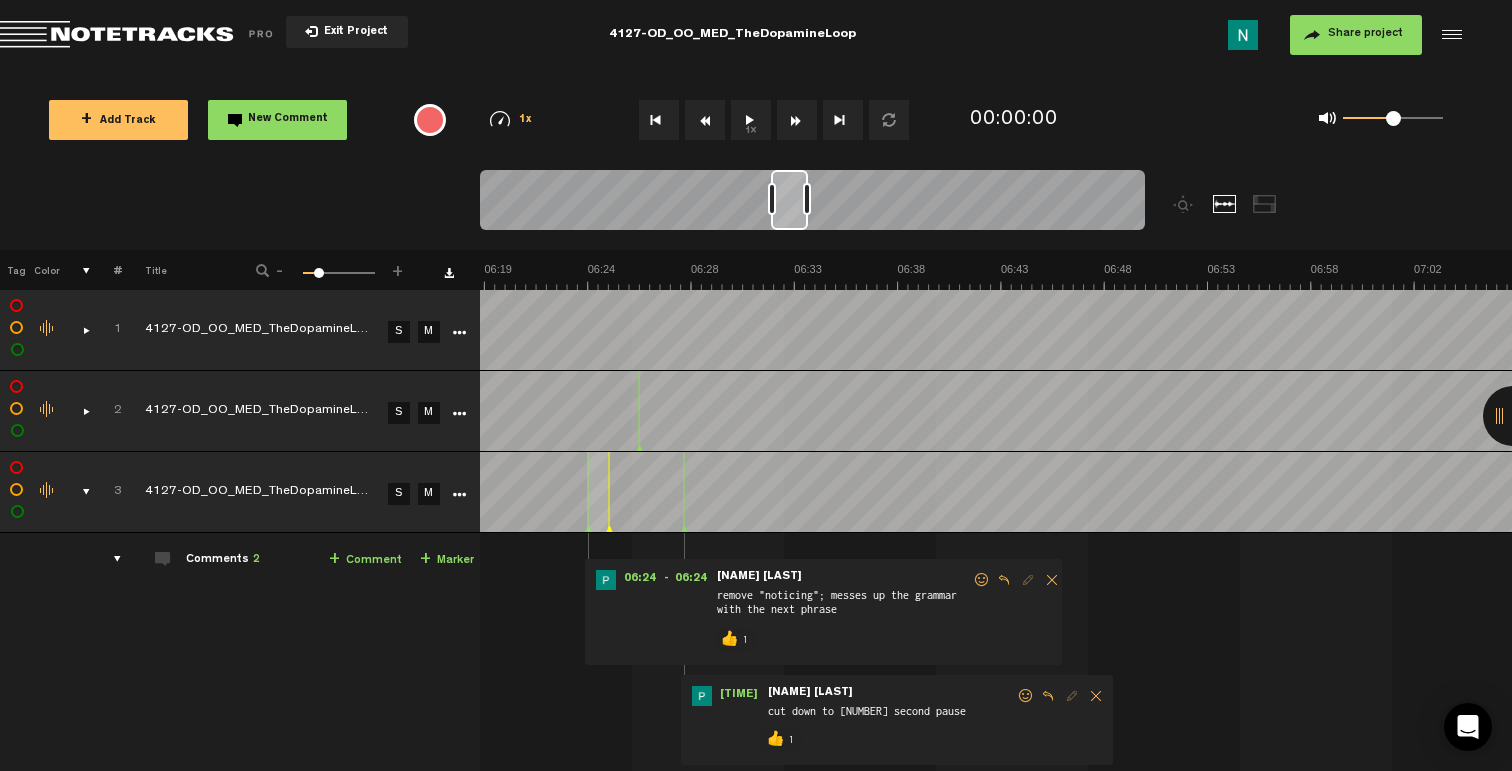 click at bounding box center [78, 492] 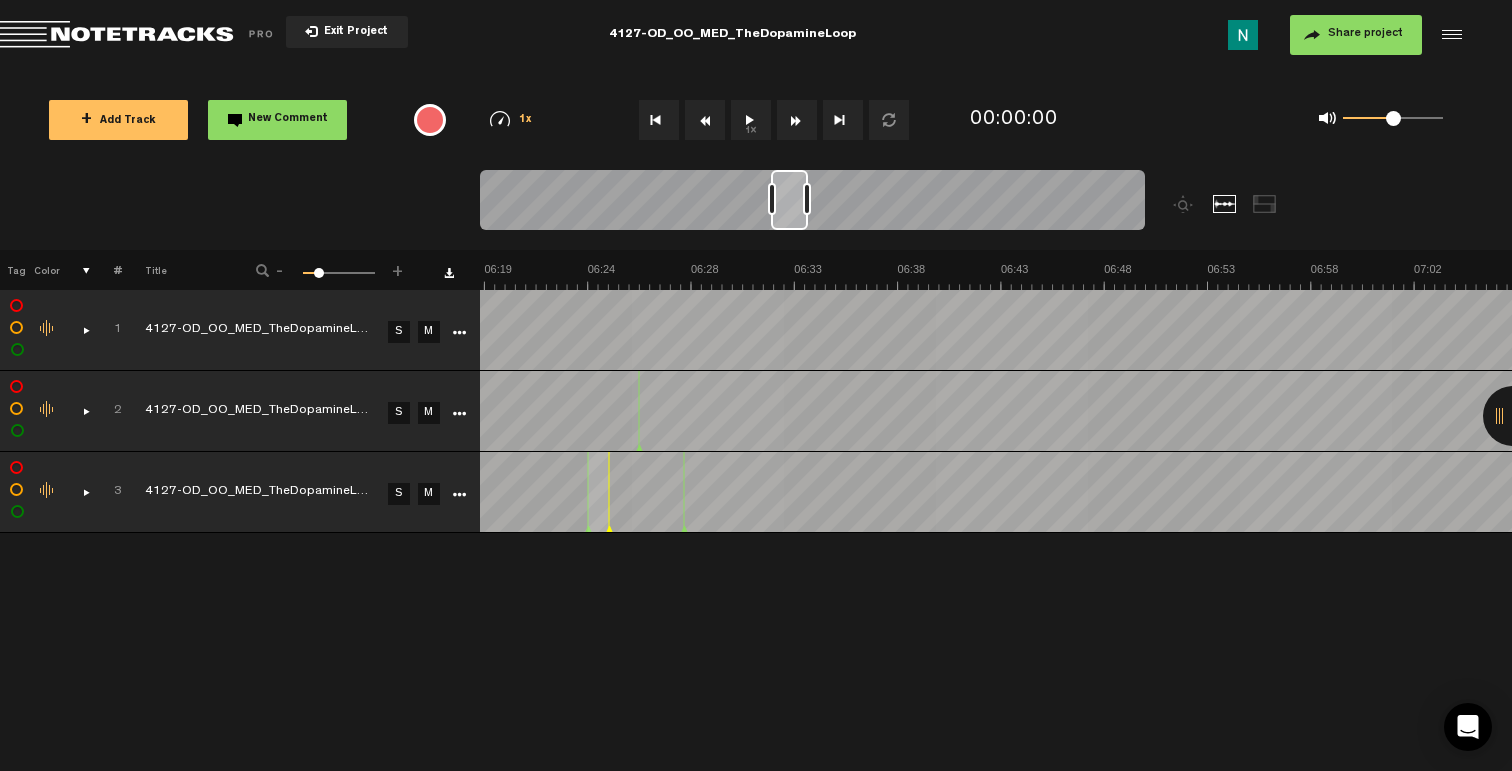 click on "+ Add Track" at bounding box center (118, 120) 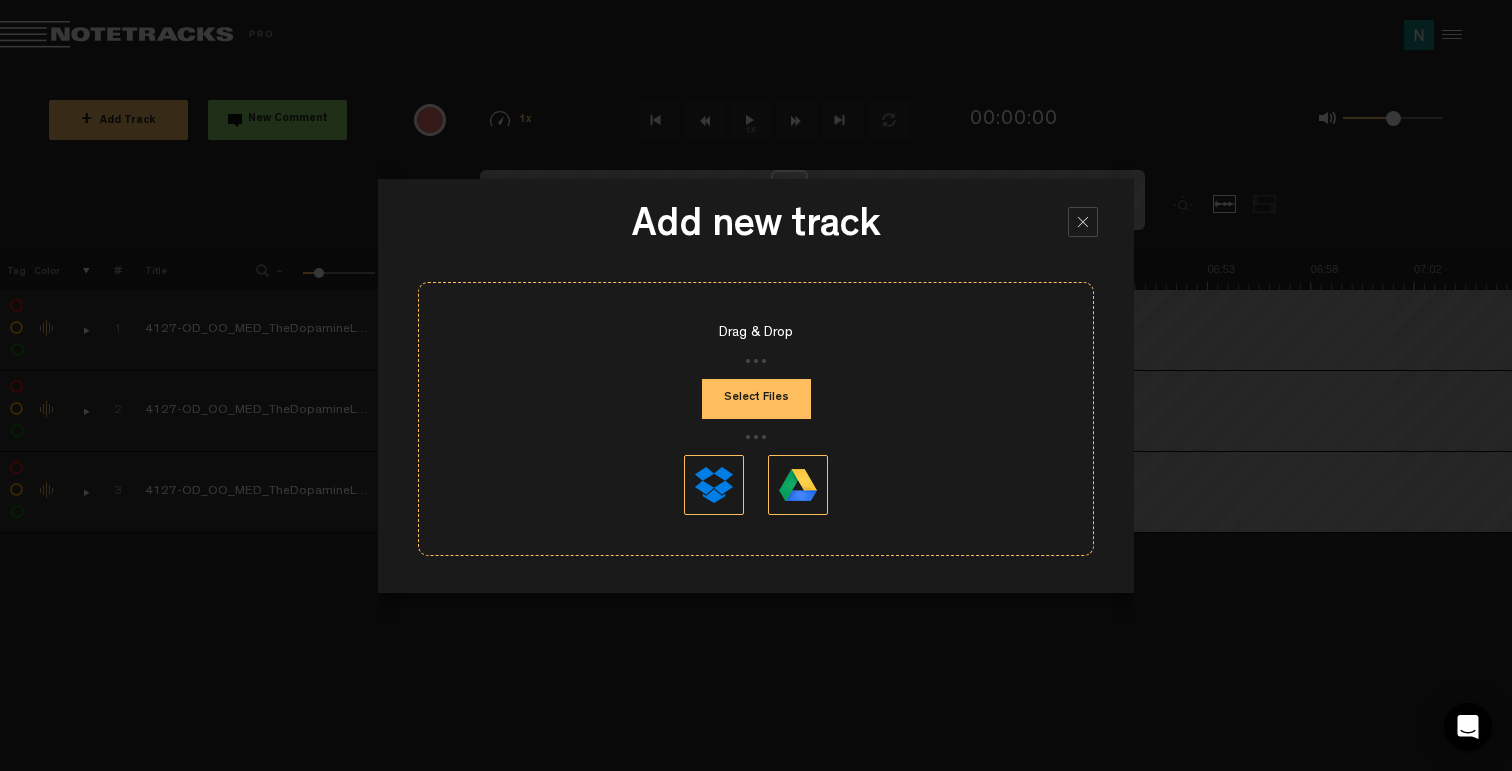 click on "Select Files" at bounding box center (756, 399) 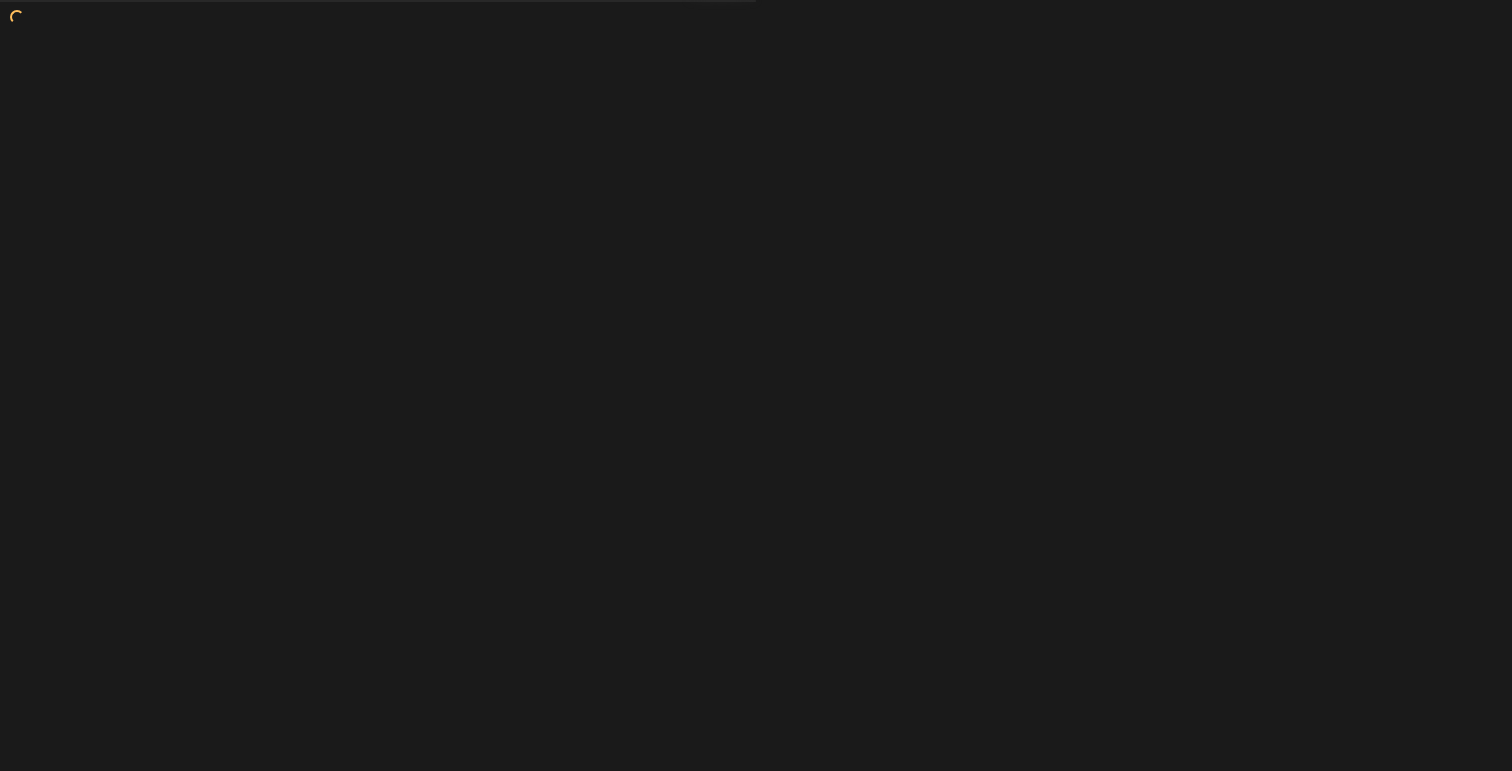 scroll, scrollTop: 0, scrollLeft: 0, axis: both 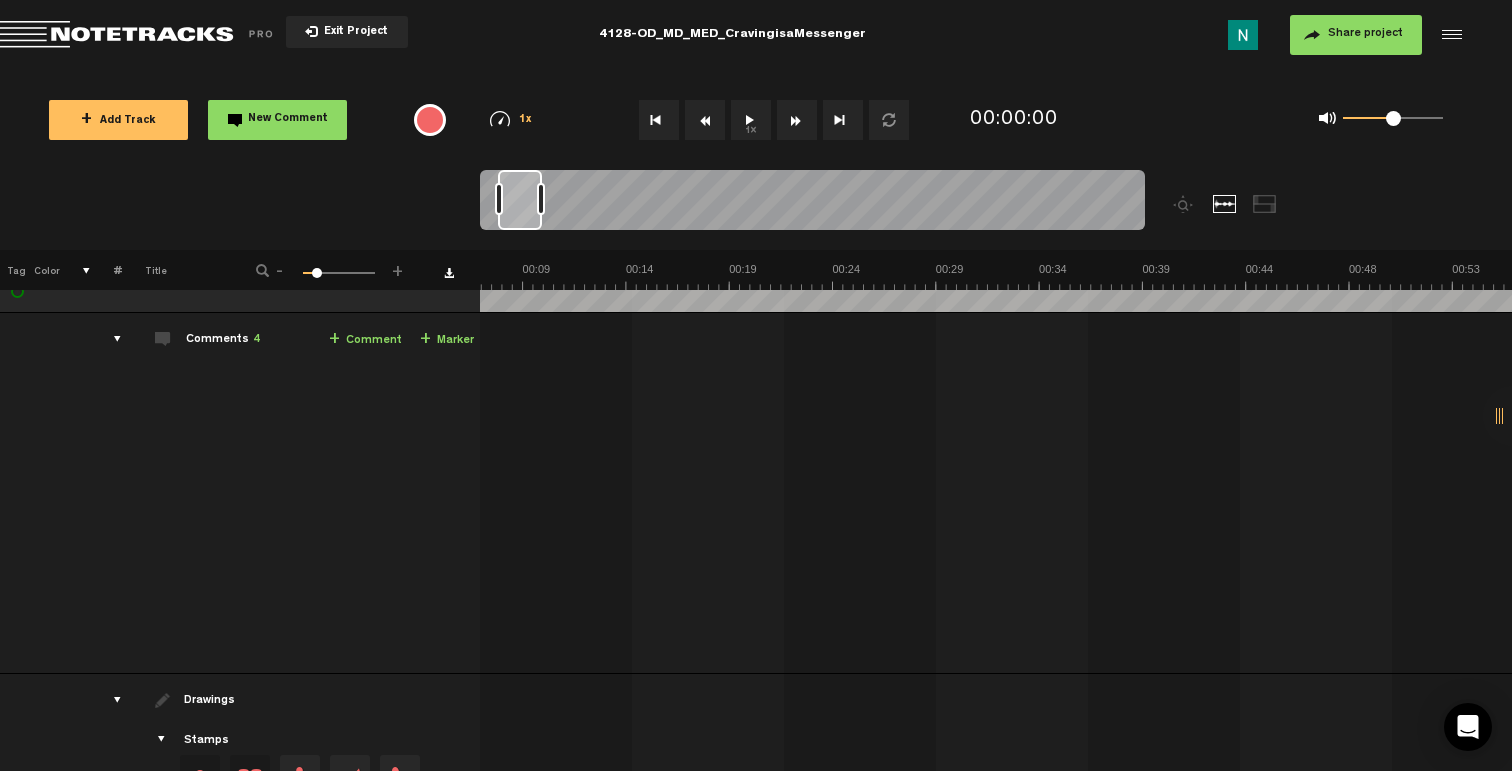 drag, startPoint x: 508, startPoint y: 228, endPoint x: 534, endPoint y: 223, distance: 26.476404 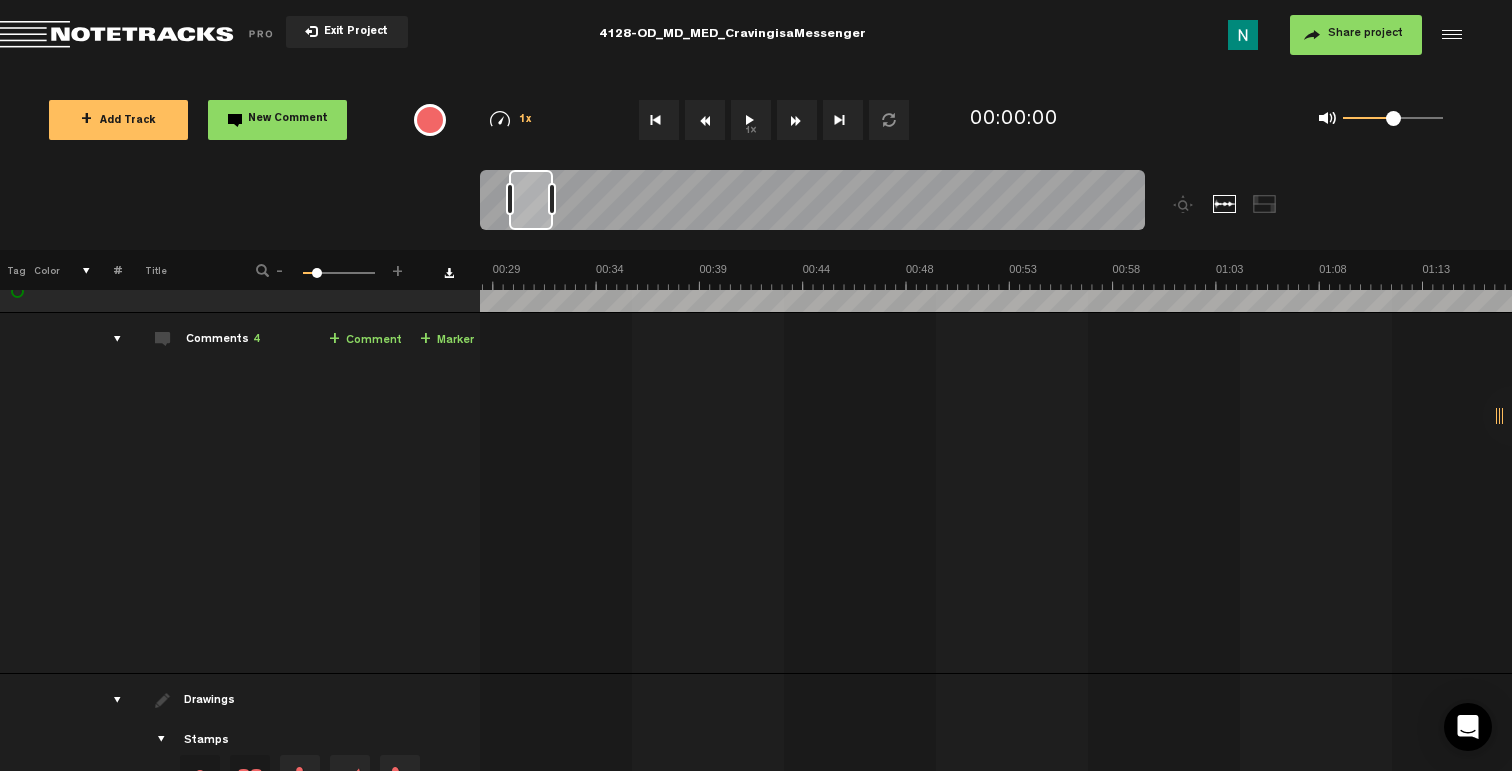 scroll, scrollTop: 0, scrollLeft: 606, axis: horizontal 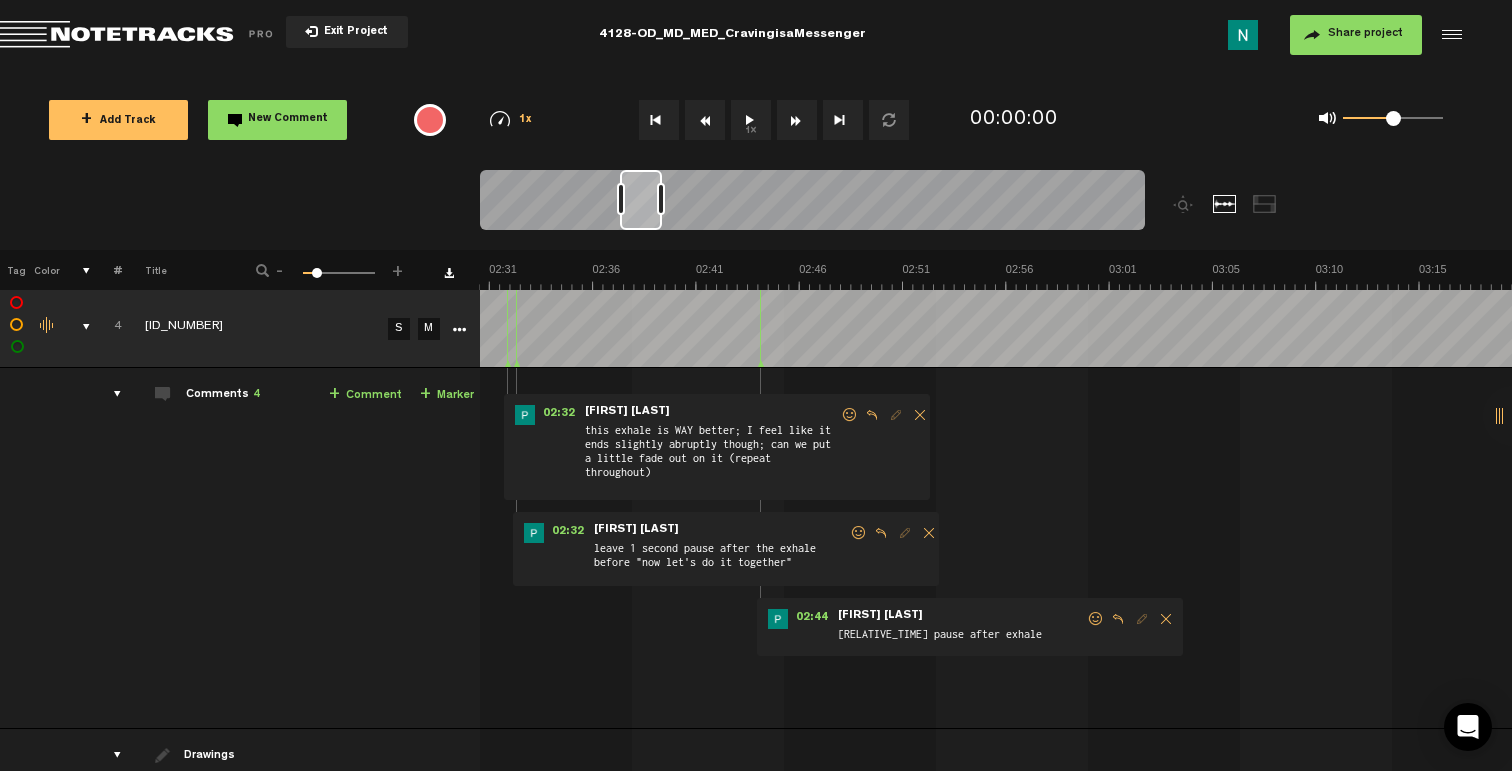 drag, startPoint x: 534, startPoint y: 217, endPoint x: 645, endPoint y: 209, distance: 111.28792 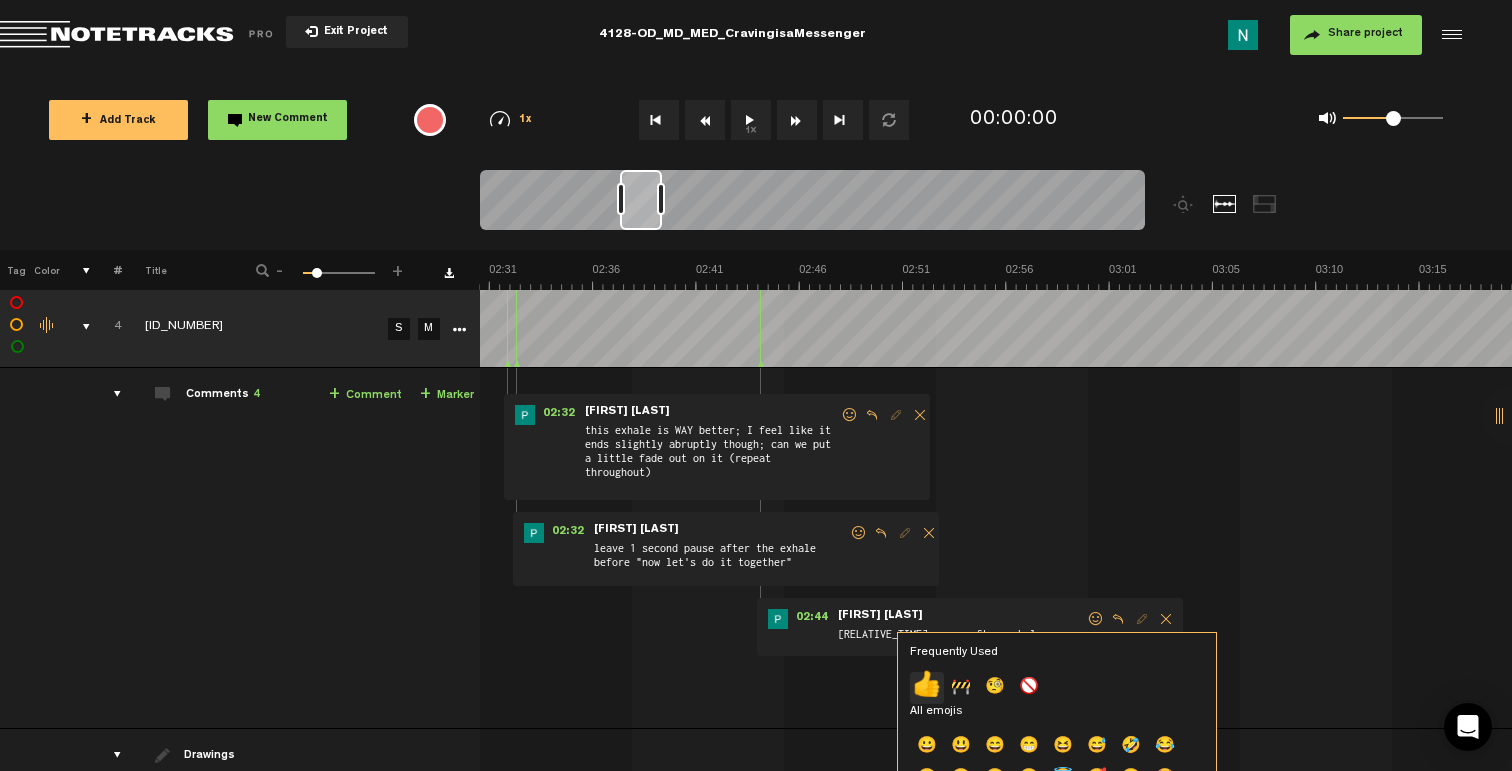 click on "👍" 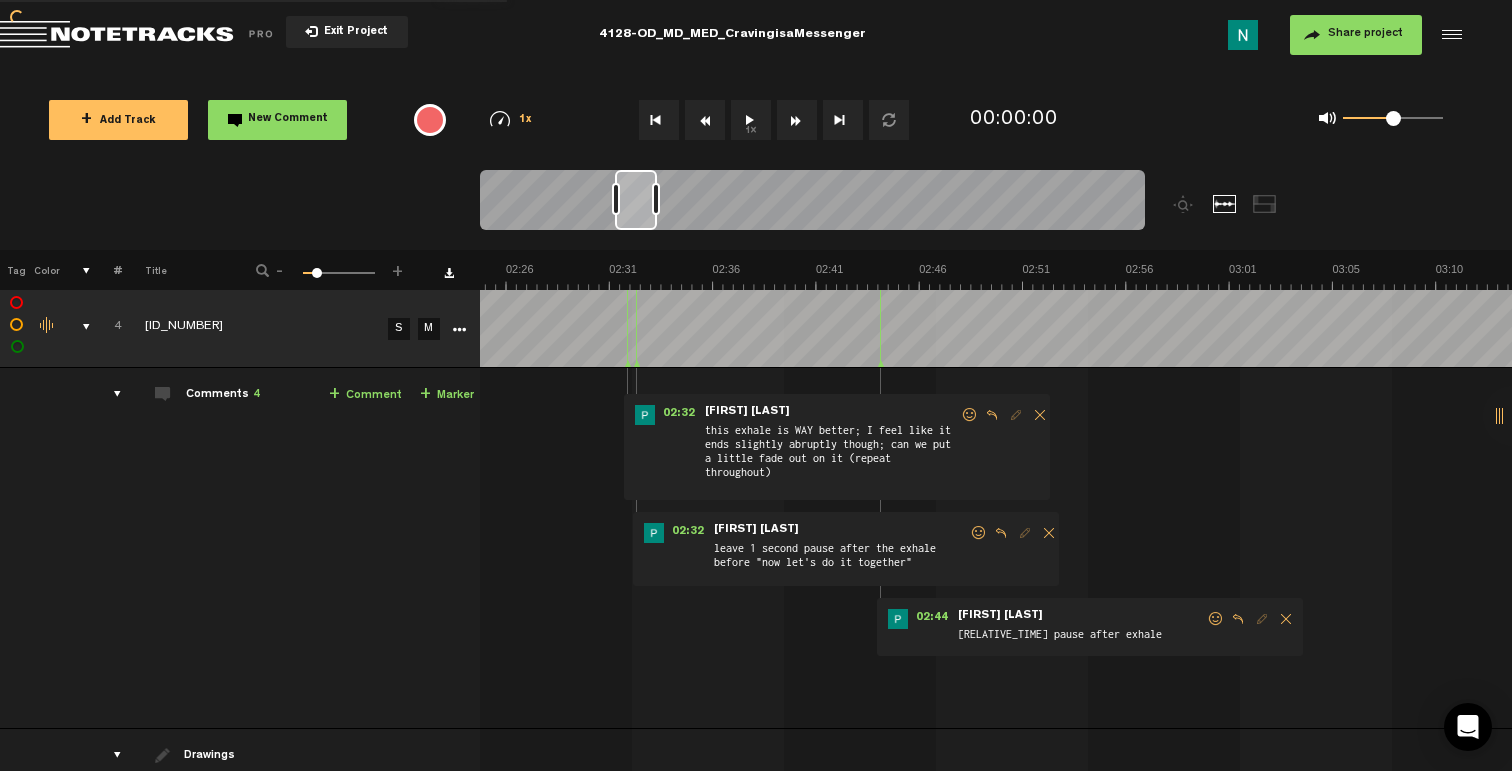 scroll, scrollTop: 0, scrollLeft: 2952, axis: horizontal 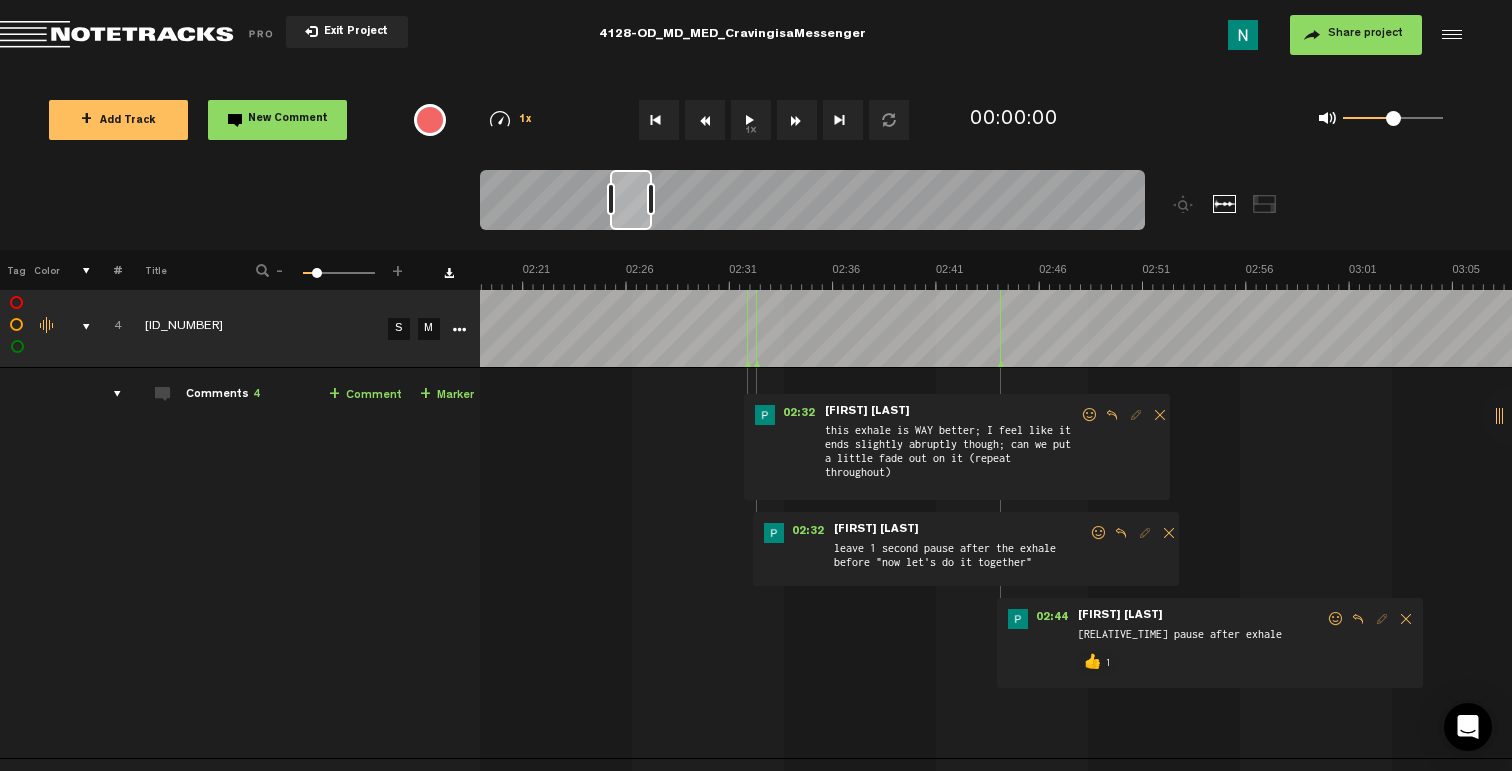click at bounding box center [1099, 533] 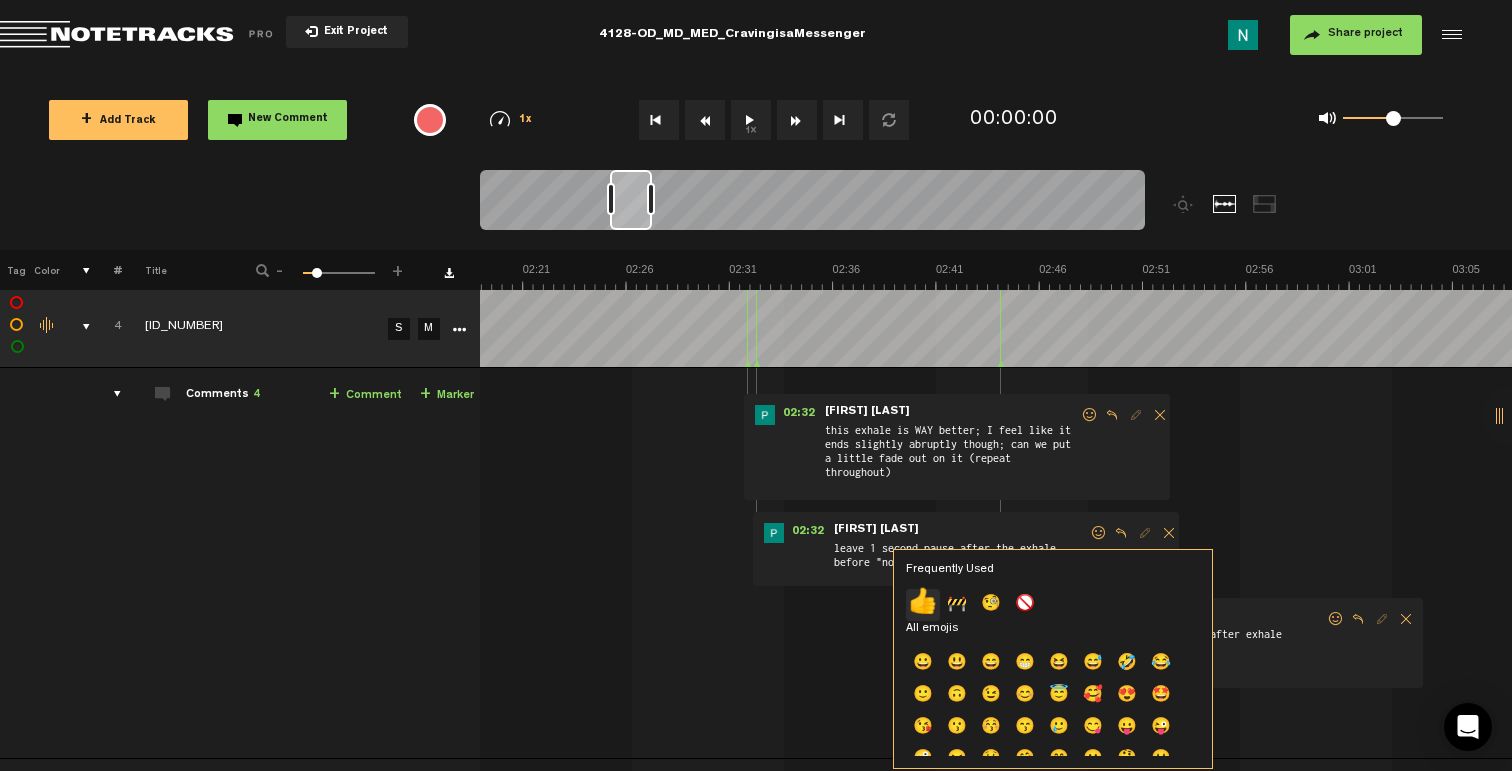 click on "👍" 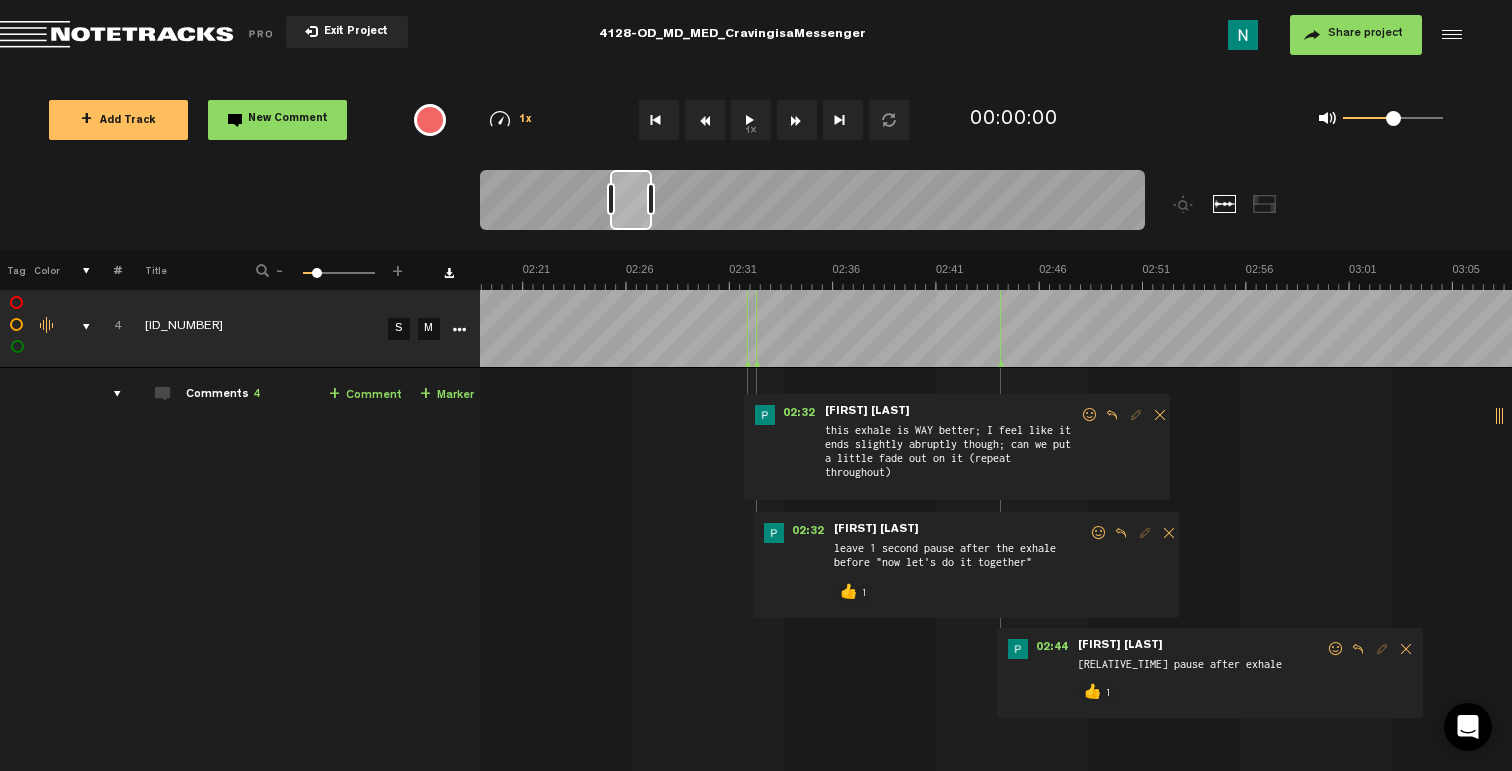 click at bounding box center [1090, 415] 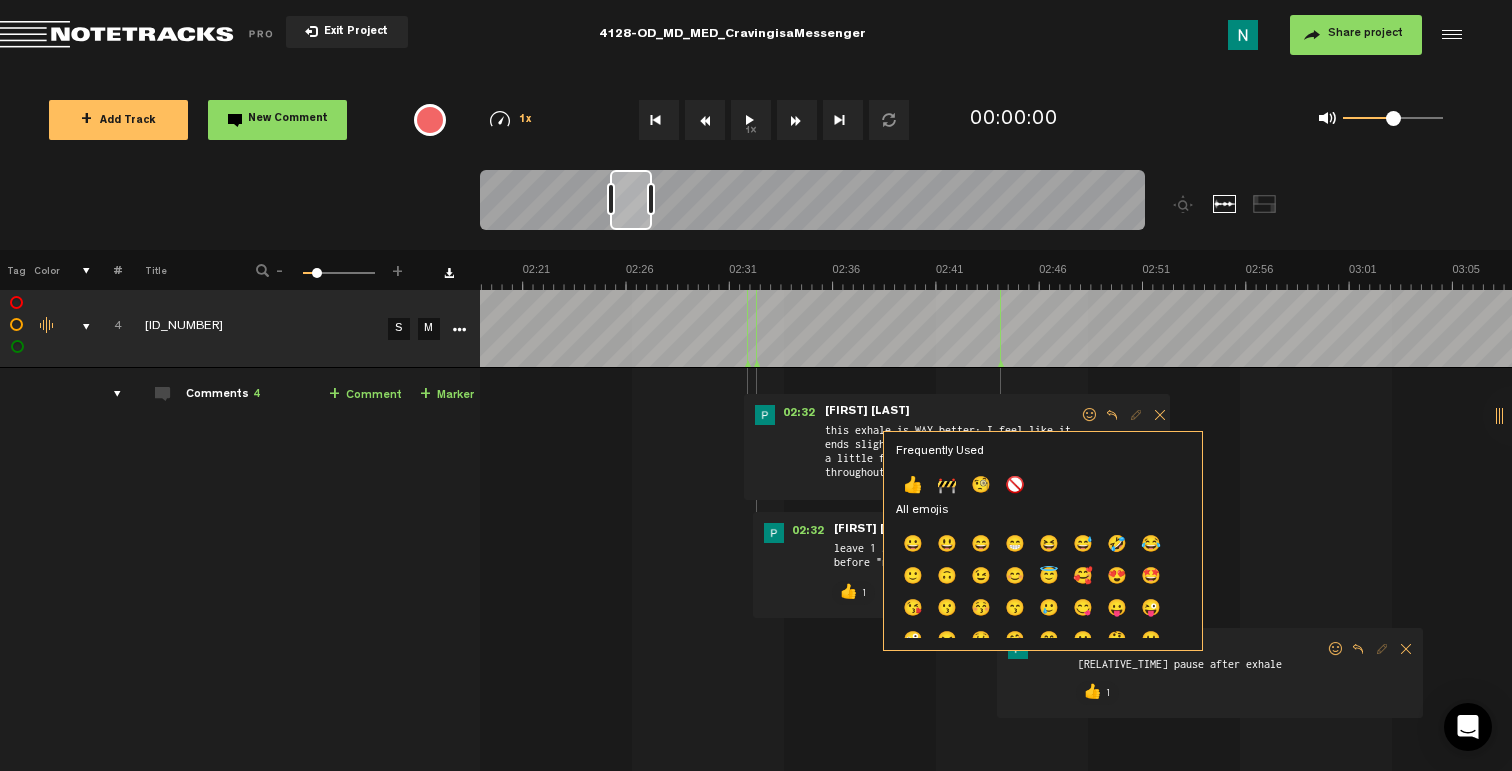 click on "👍" 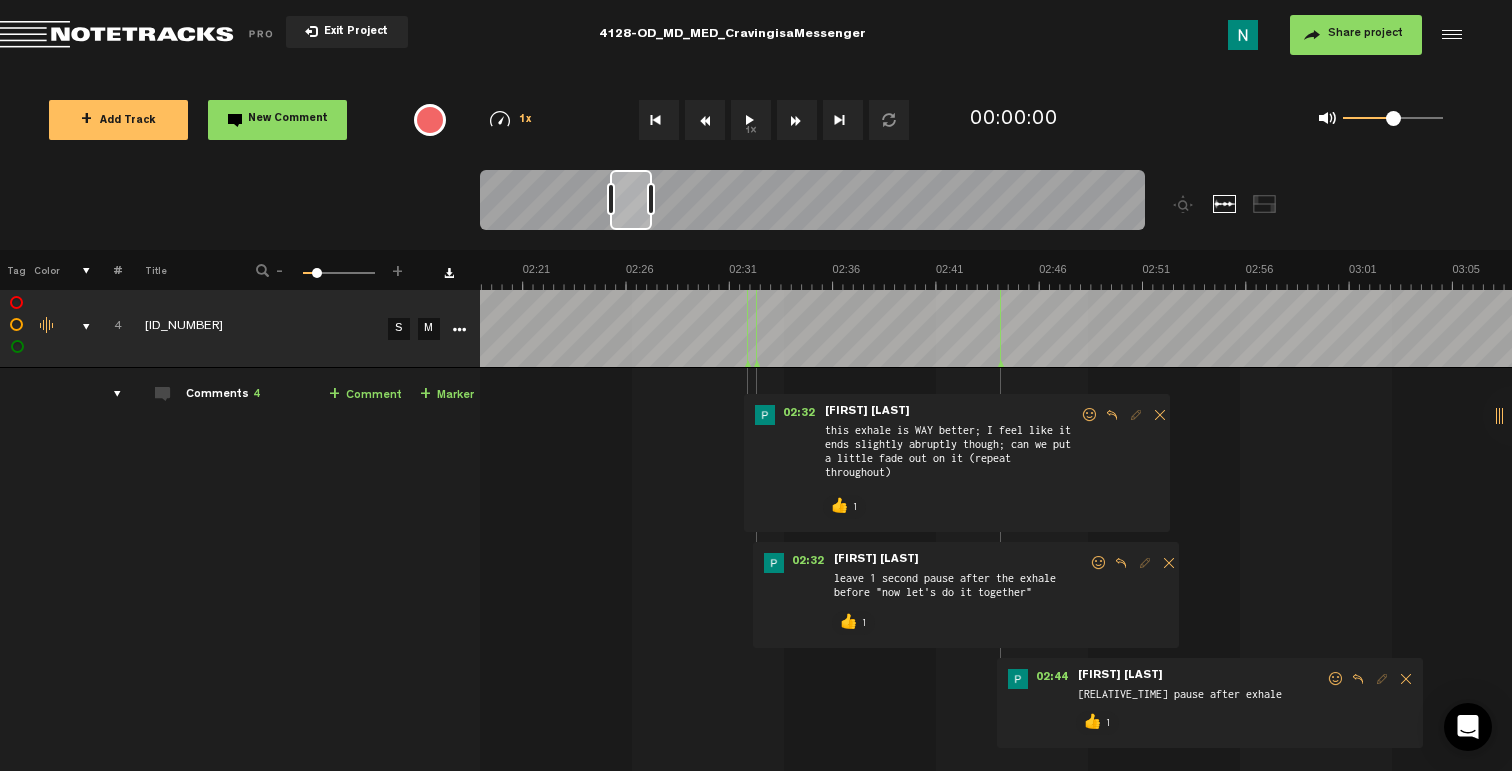 scroll, scrollTop: 271, scrollLeft: 0, axis: vertical 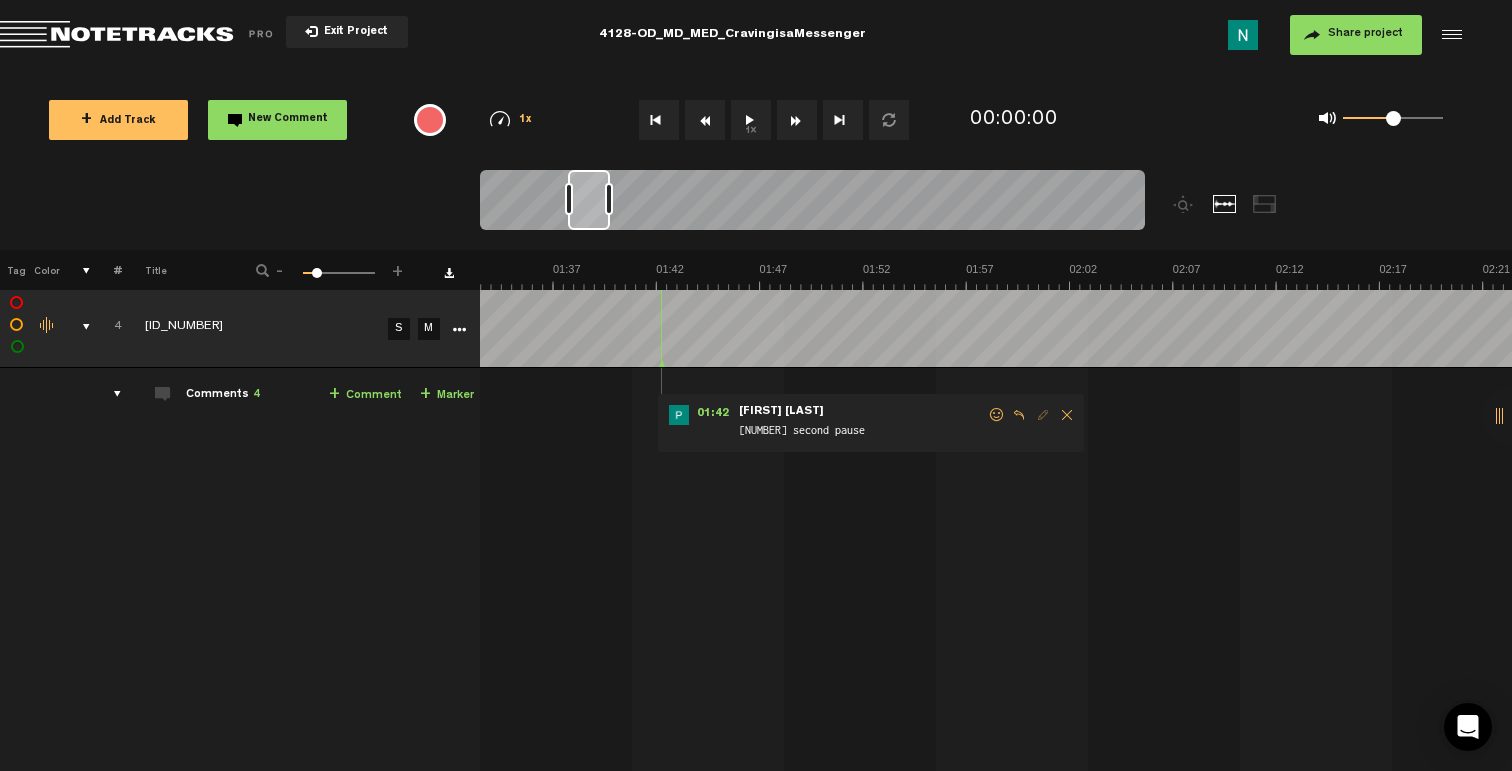 click at bounding box center (997, 415) 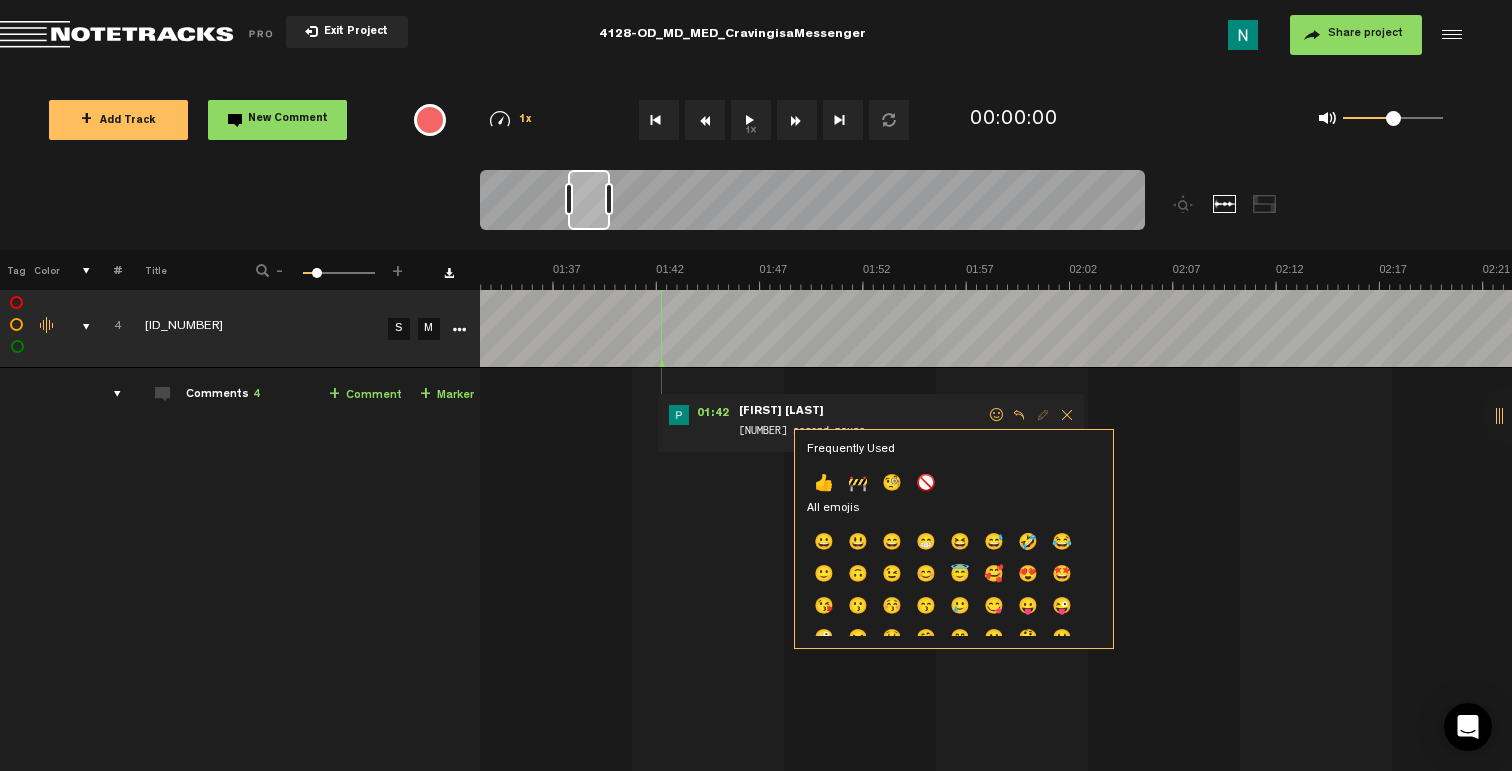 click on "👍" 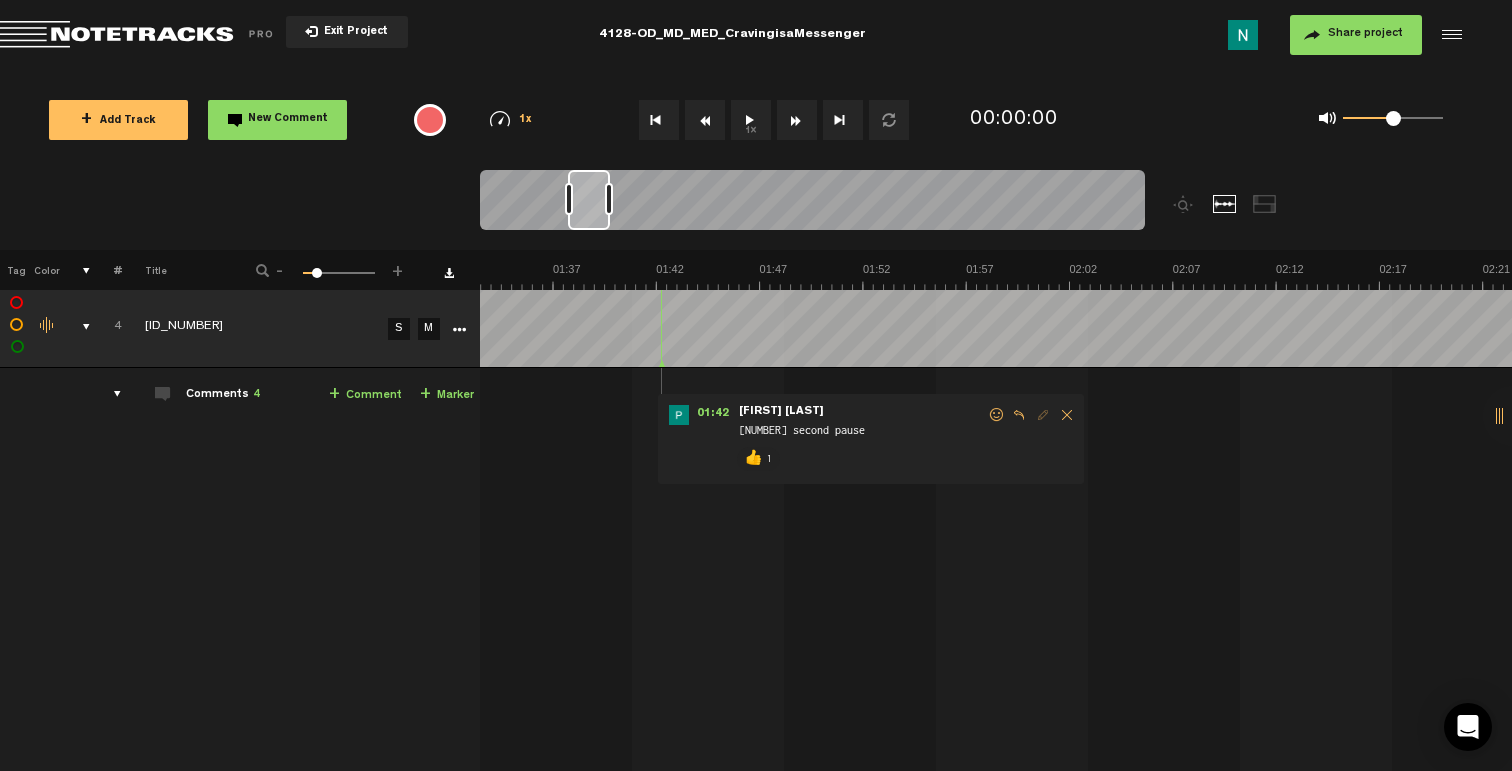click at bounding box center (78, 327) 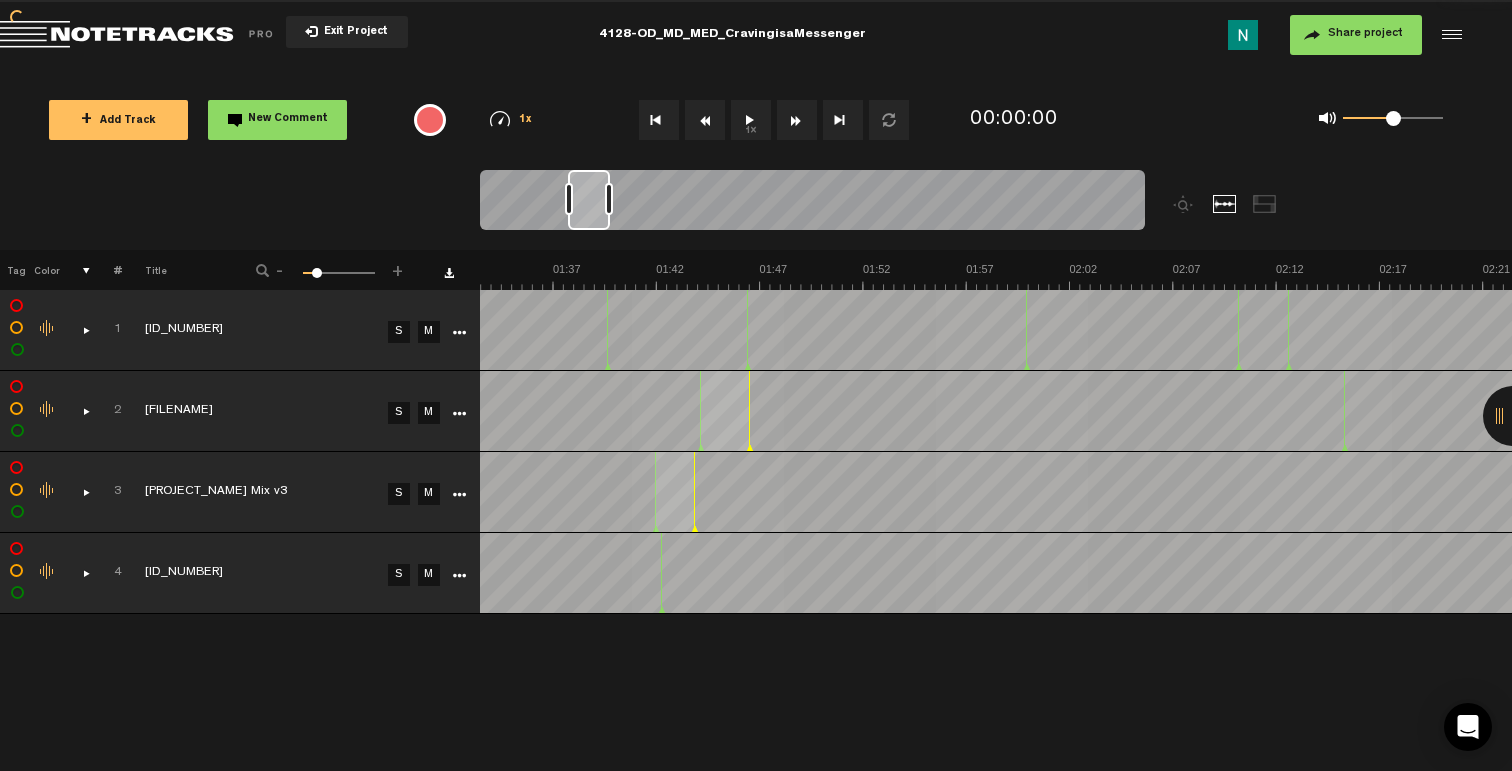 click on "+ Add Track" at bounding box center [118, 121] 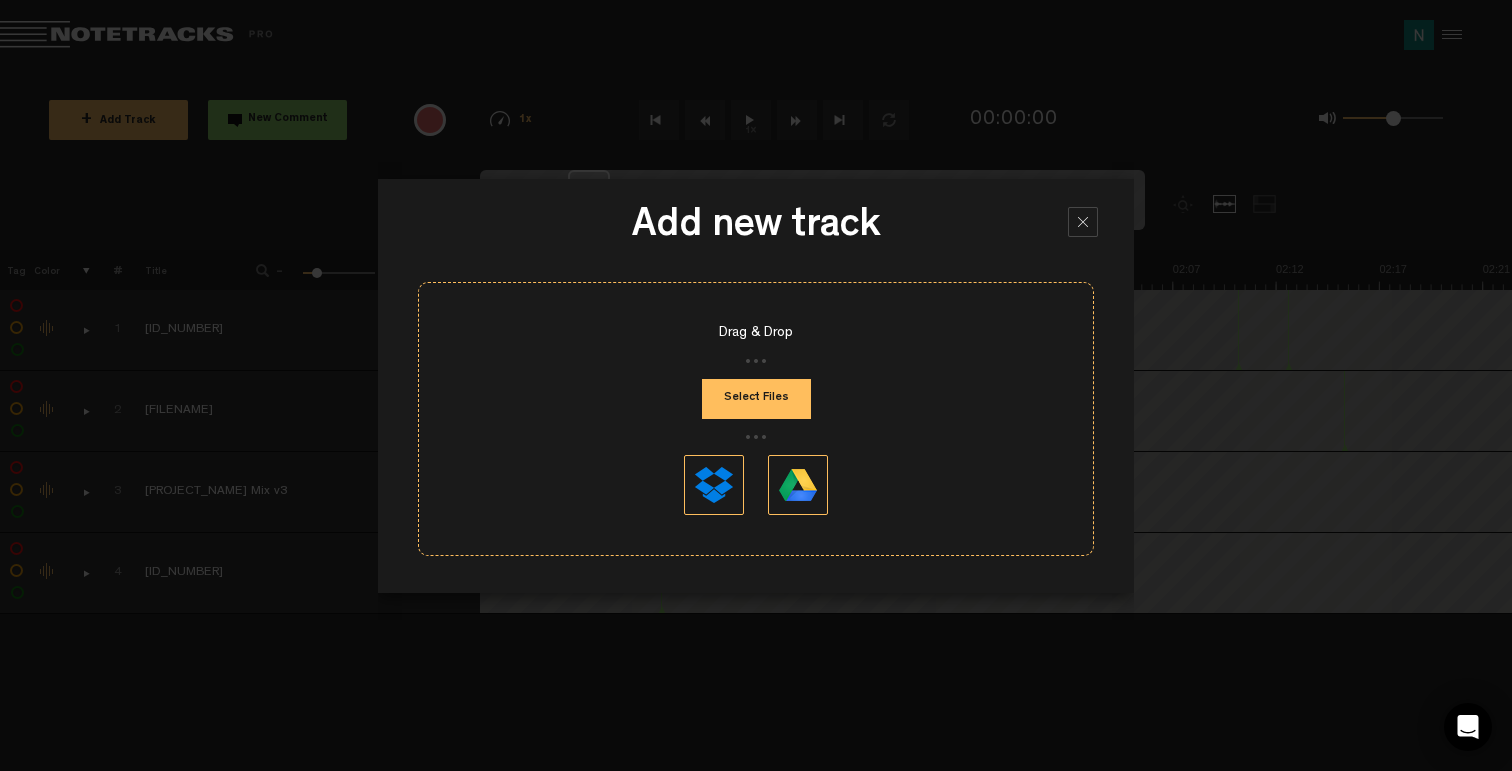 click on "Select Files" at bounding box center (756, 399) 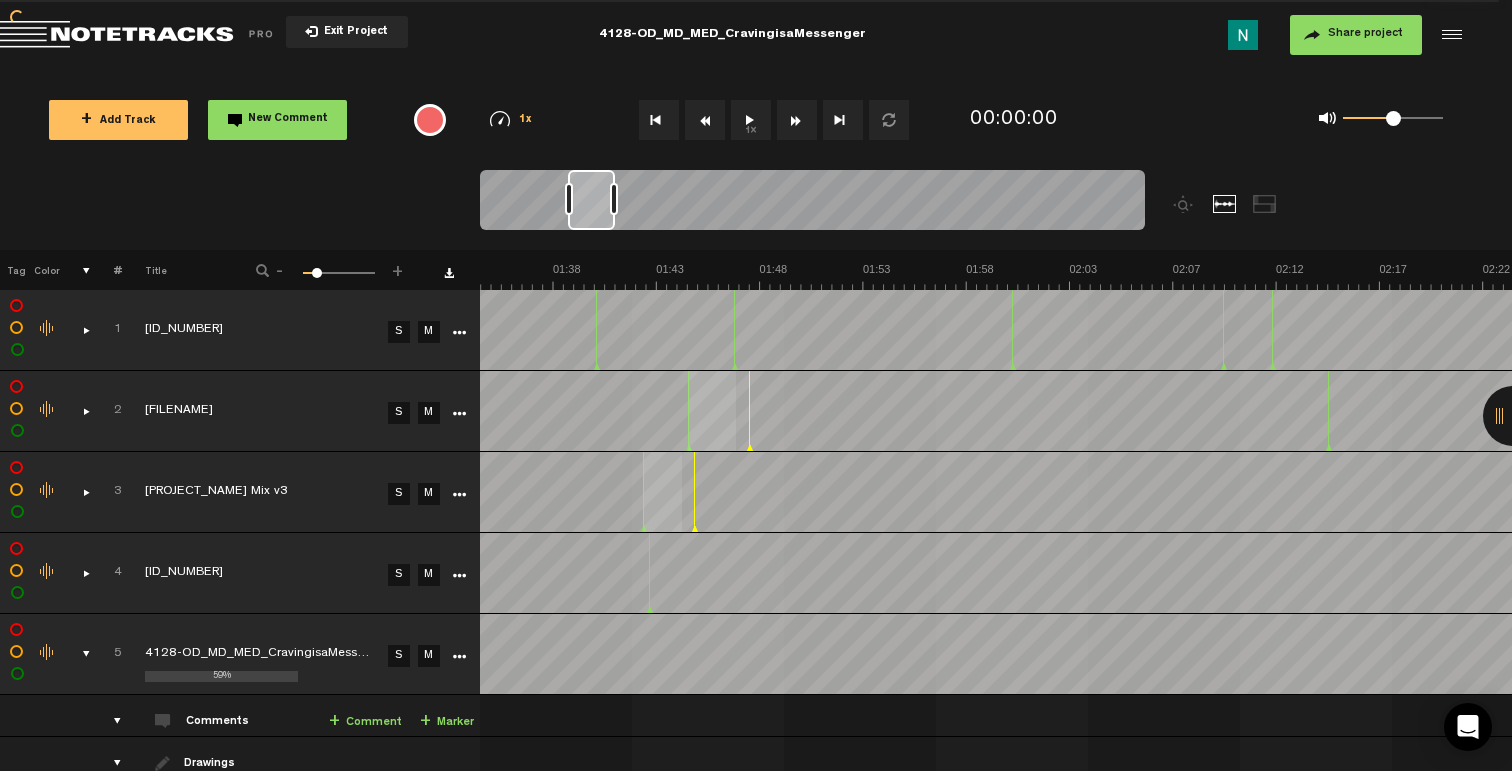 scroll, scrollTop: 13, scrollLeft: 0, axis: vertical 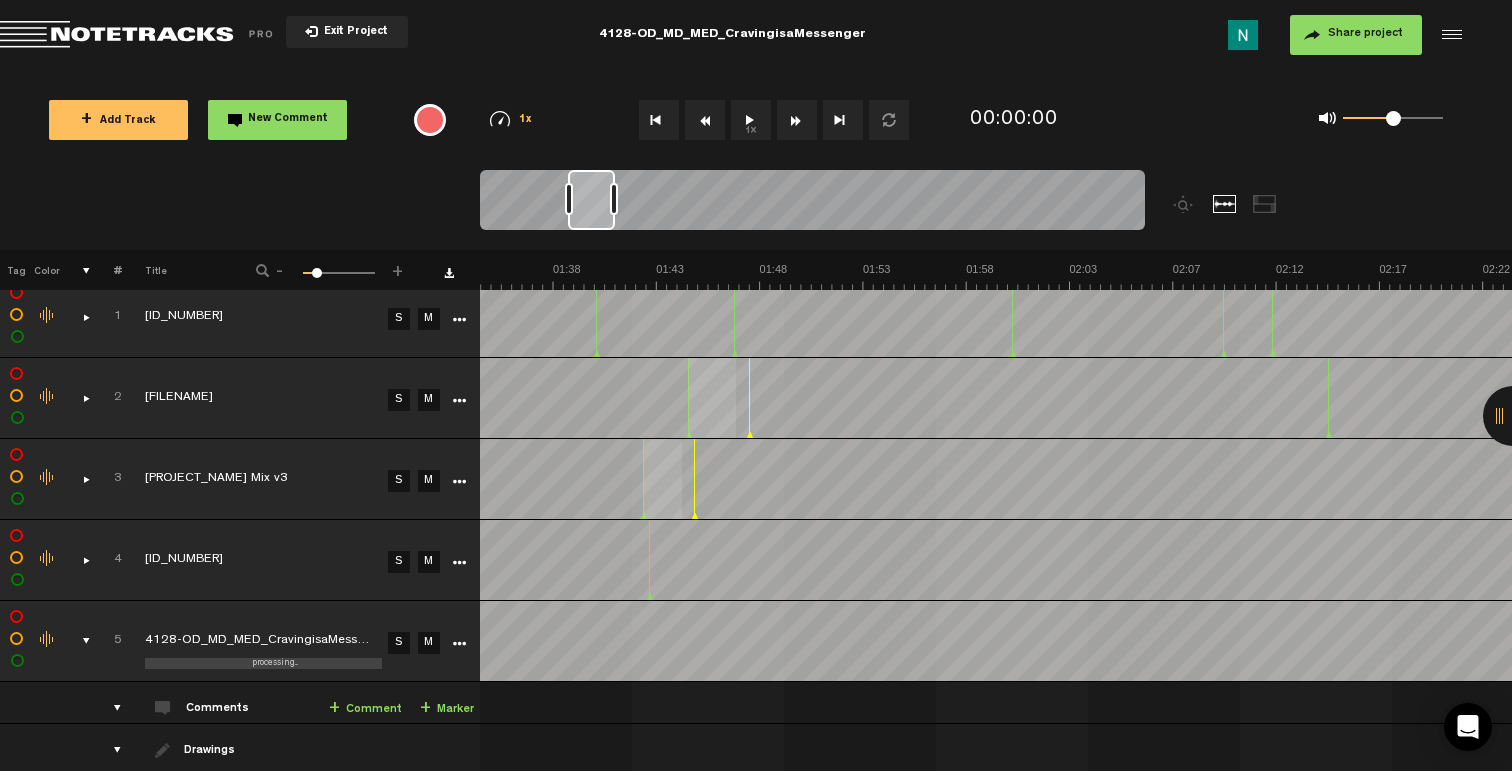 click on "+ Add Track
New Comment
1x             0.25x         0.5x         0.75x         1x         1.25x         1.5x         1.75x         2x
Frequently Used 👍 🚧 🧐 🚫 All emojis 😀 😃 😄 😁 😆 😅 🤣 😂 🙂 🙃 😉 😊 😇 🥰 😍 🤩 😘 😗 😚 😙 🥲 😋 😛 😜 🤪 😝 🤑 🤗 🤭 🤫 🤔 🤐 🤨 😐 😑 😶 🌫 😏 😒 🙄 😬 😮 💨 🤥 😌 😔 😪 🤤 😴 😷 🤒 🤕 🤢 🤮 🤧 🥵 🥶 🥴 😵 💫 🤯 🤠 🥳 🥸 😎 🤓 🧐 😕 😟 🙁 😯 😲 😳 🥺 😦 😧 😨 😰 😥 😢 😭 😱 😖 😣 😞 😓 😩 😫 🥱 😤 😡 😠 🤬 😈 👿 💀 💩 🤡 👹 👺 👻 👽 👾 🤖 😺 😸 😹 😻 😼 😽 🙀 😿 😾 🙈" at bounding box center [756, 120] 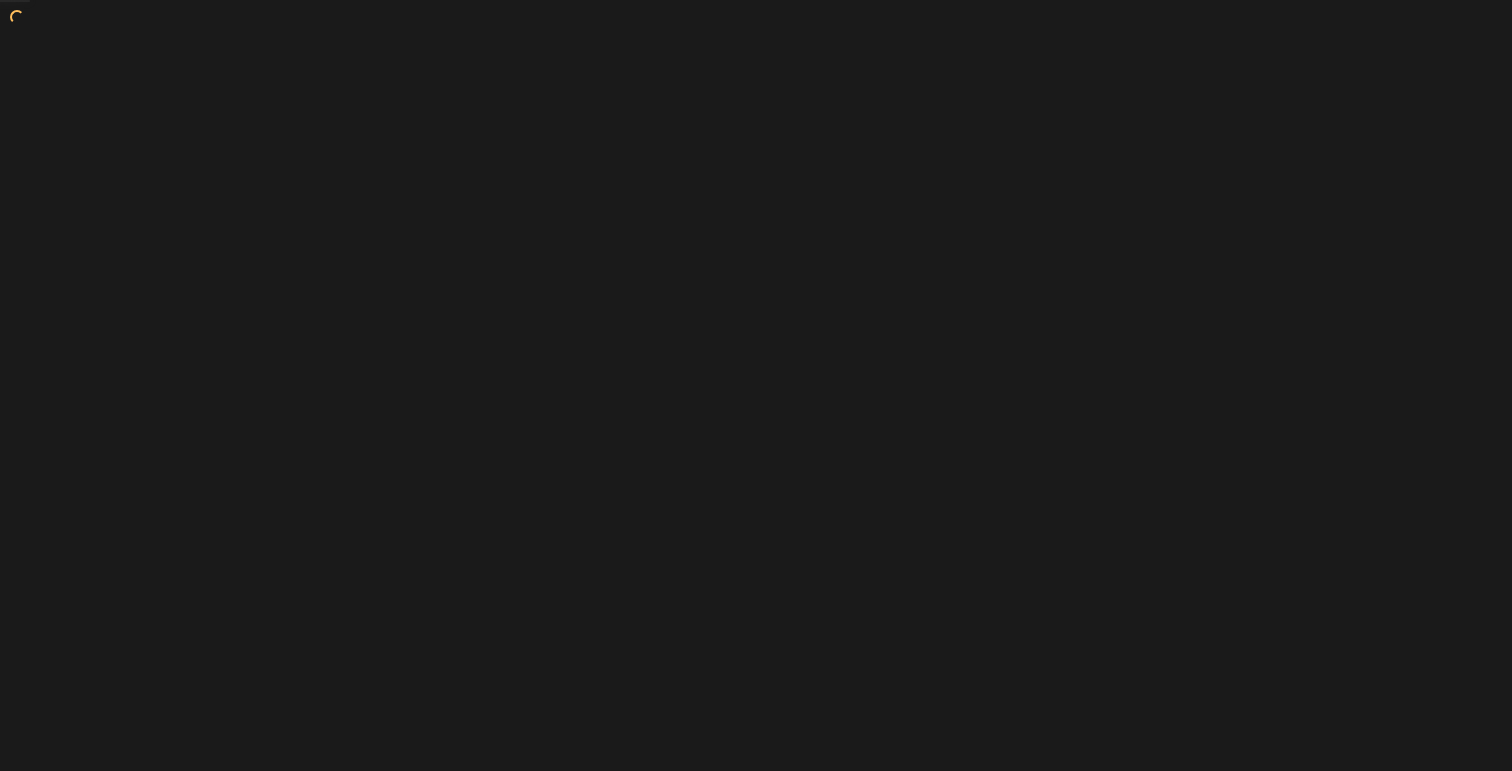 scroll, scrollTop: 0, scrollLeft: 0, axis: both 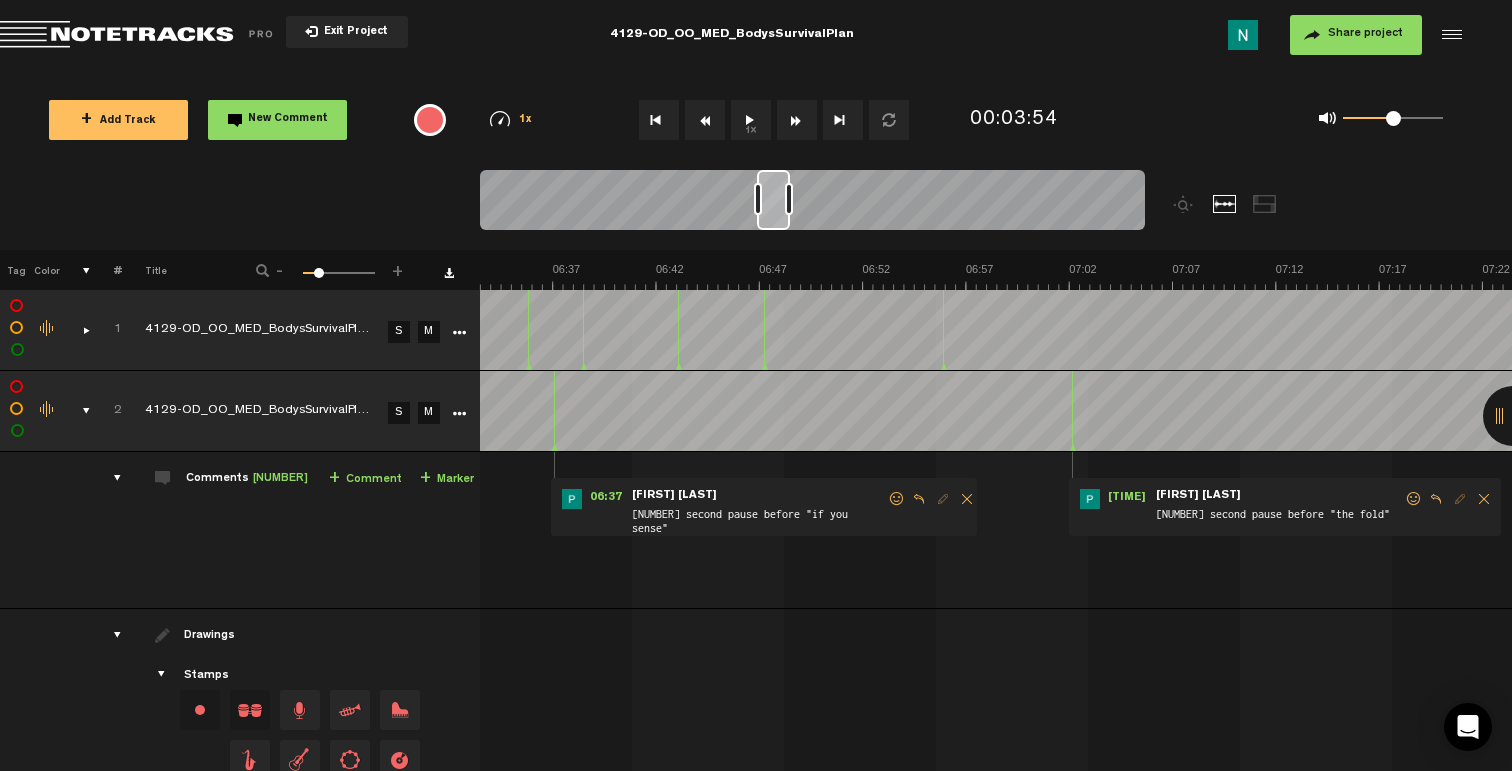 drag, startPoint x: 647, startPoint y: 219, endPoint x: 773, endPoint y: 222, distance: 126.035706 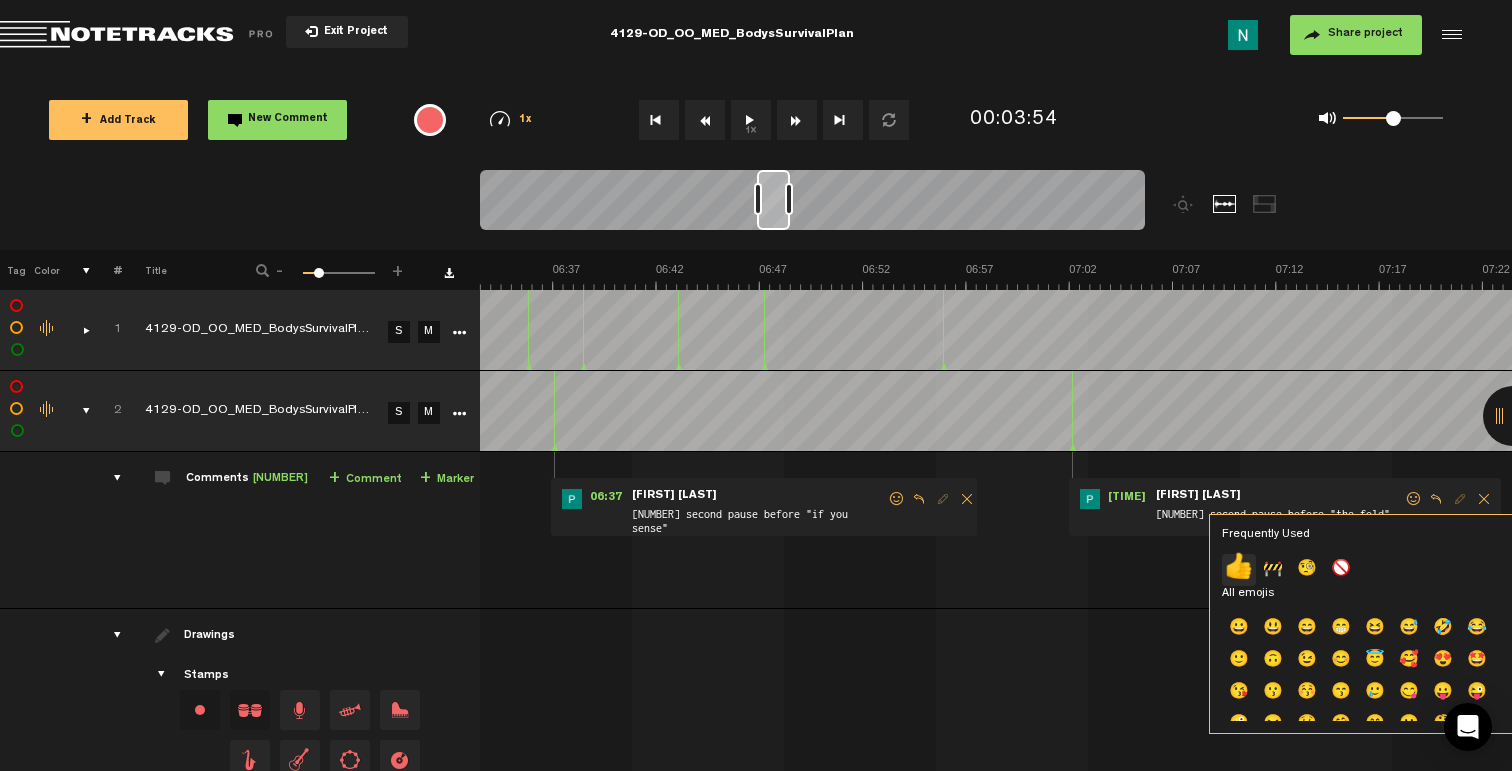 click on "👍" 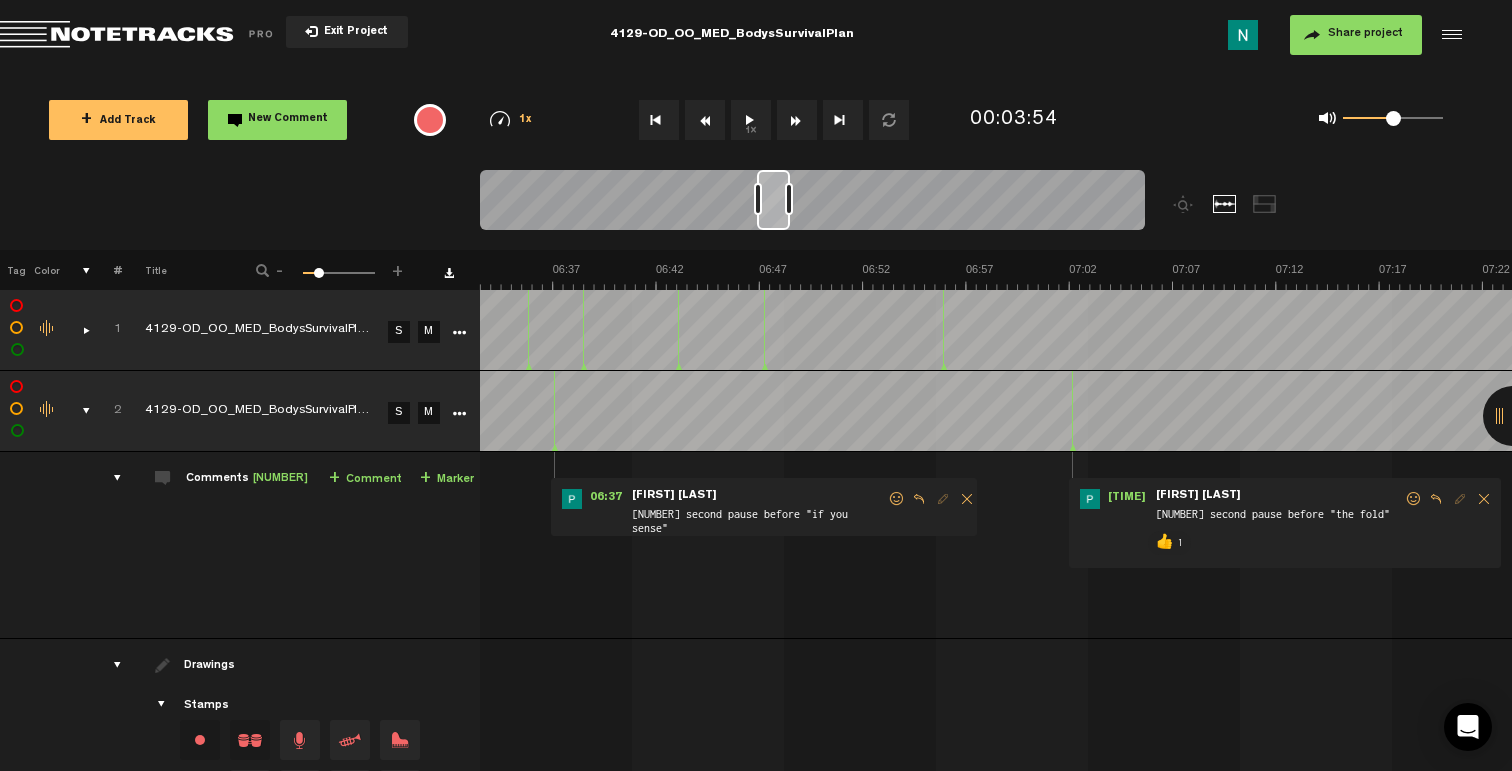 click at bounding box center (897, 499) 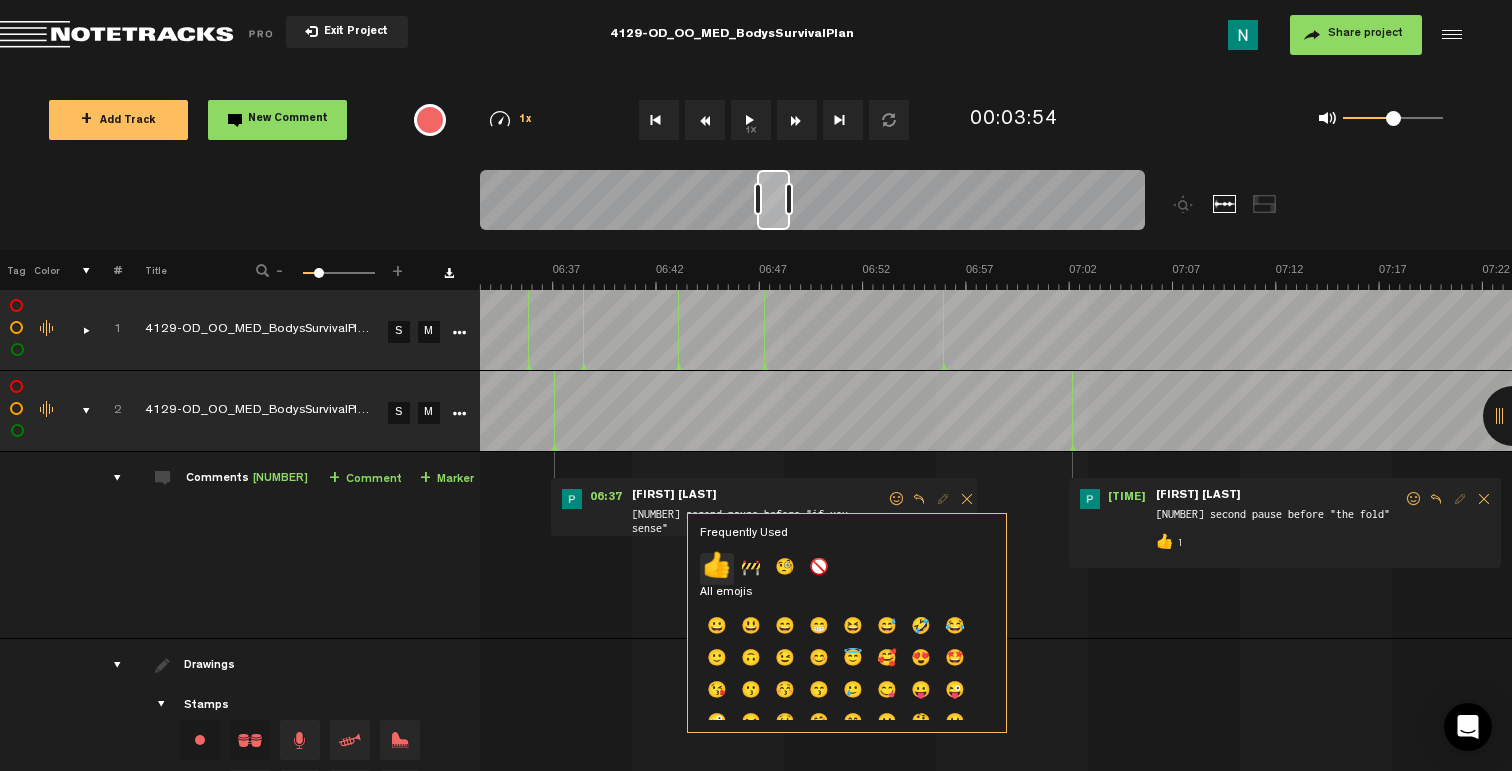 click on "👍" 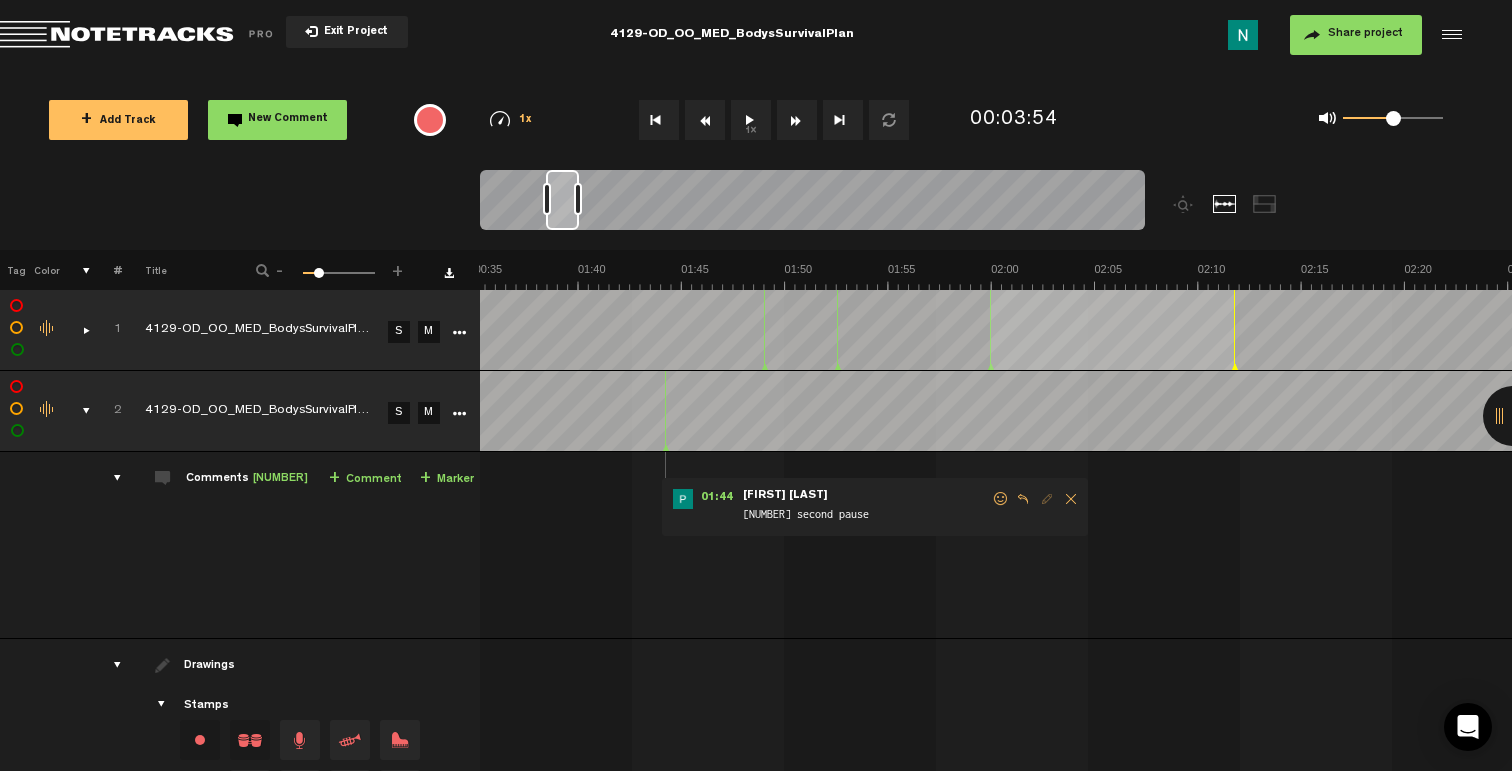 scroll, scrollTop: 0, scrollLeft: 1847, axis: horizontal 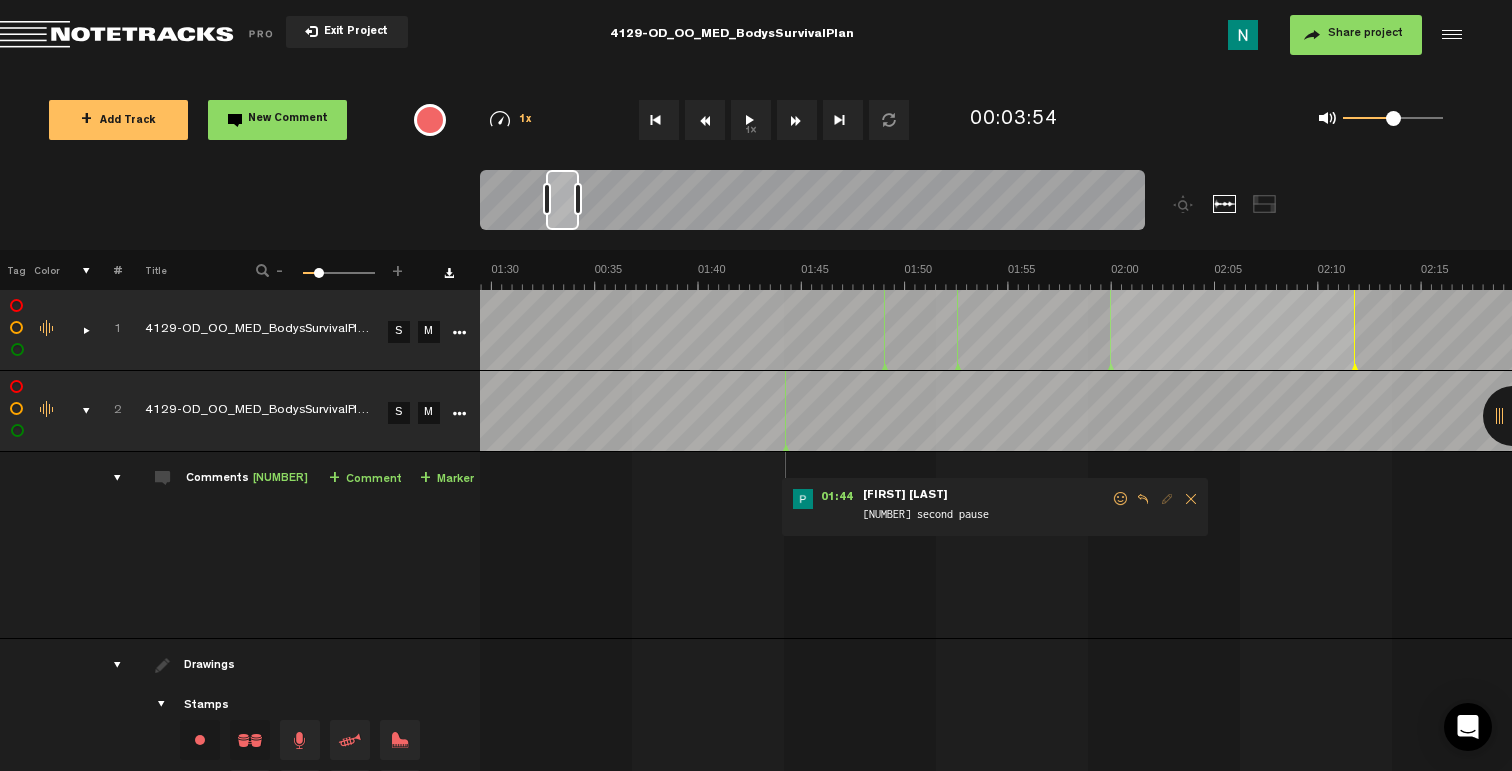 drag, startPoint x: 1119, startPoint y: 496, endPoint x: 1096, endPoint y: 505, distance: 24.698177 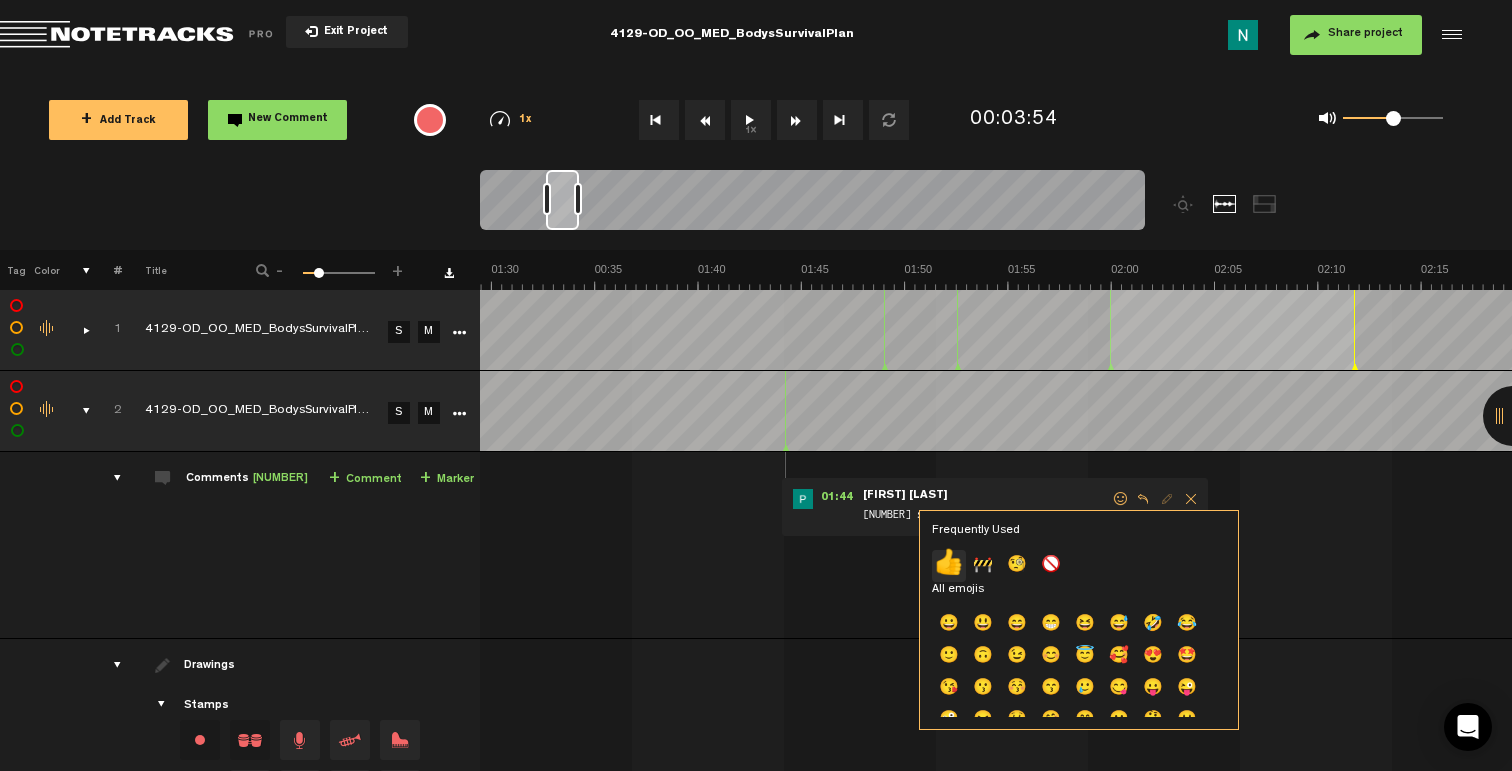click on "👍" 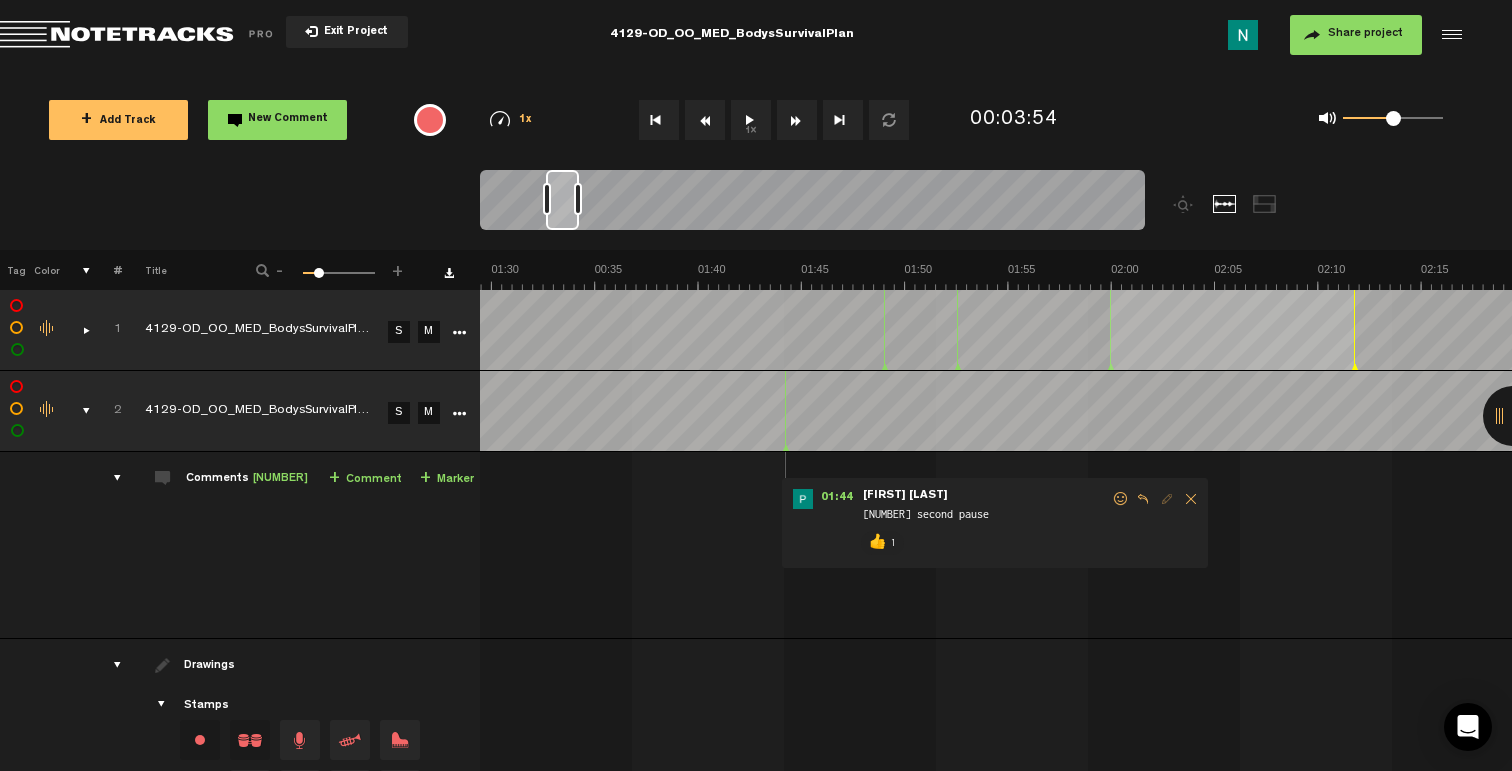 click at bounding box center [78, 411] 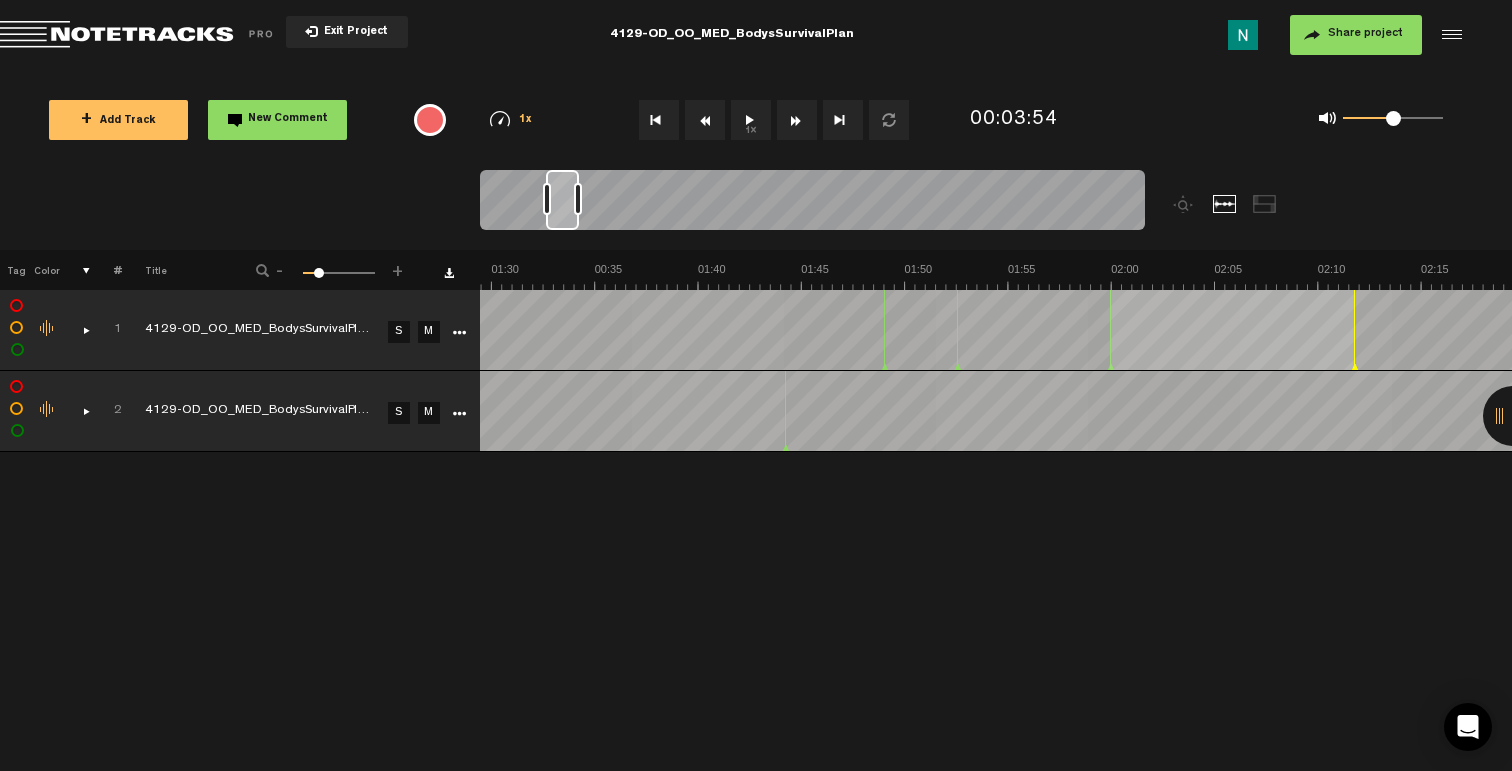 click on "+ Add Track" at bounding box center [118, 121] 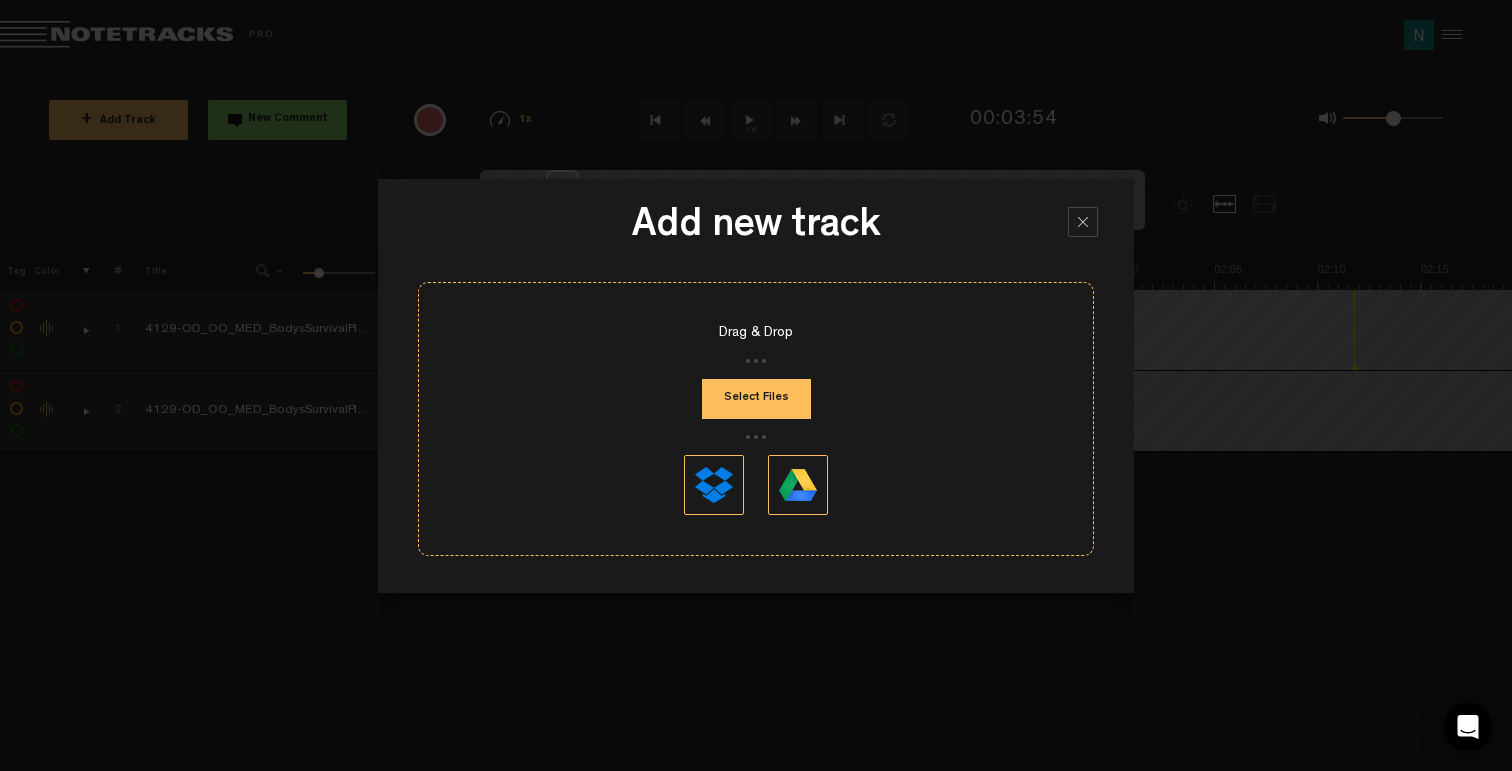 click on "Select Files" at bounding box center (756, 399) 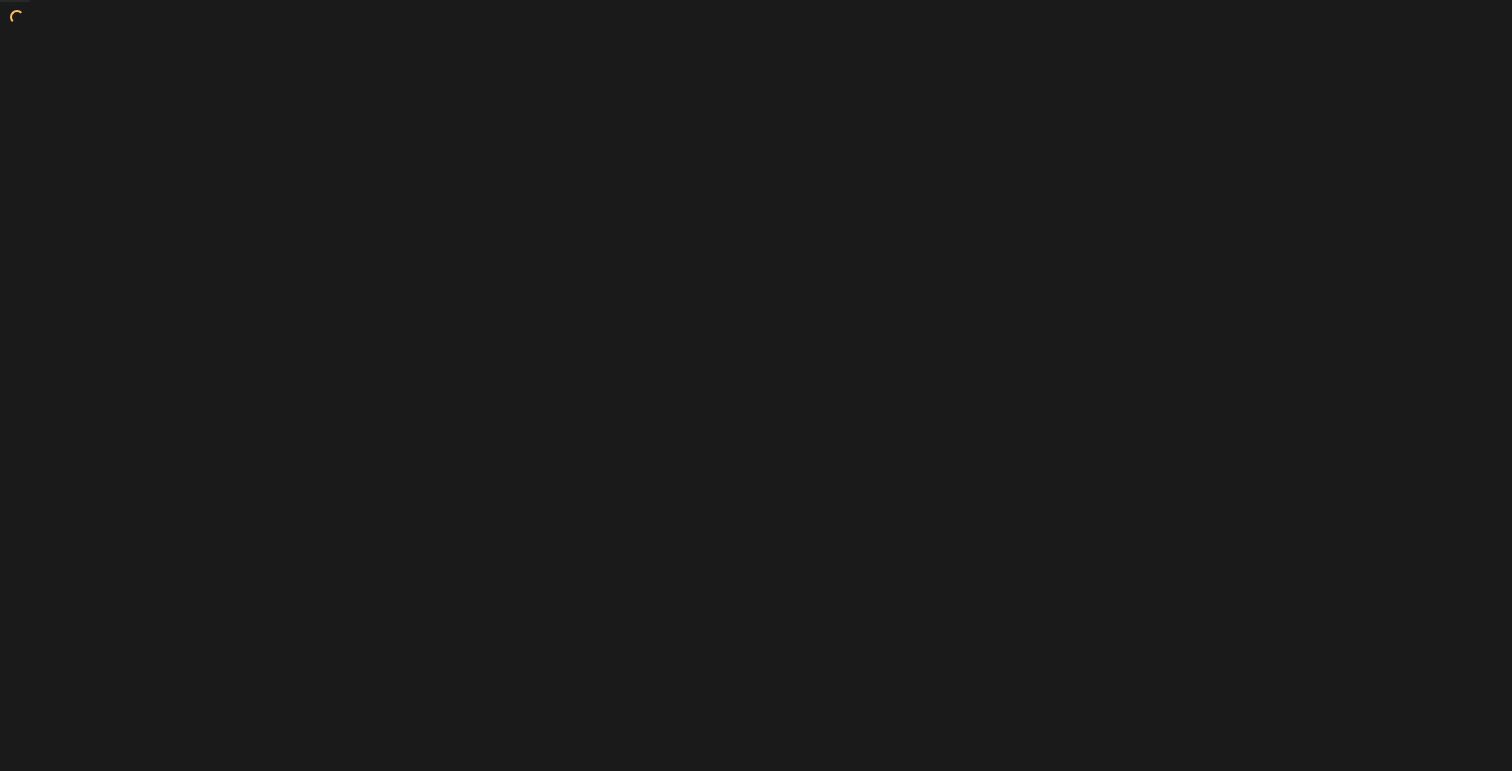 scroll, scrollTop: 0, scrollLeft: 0, axis: both 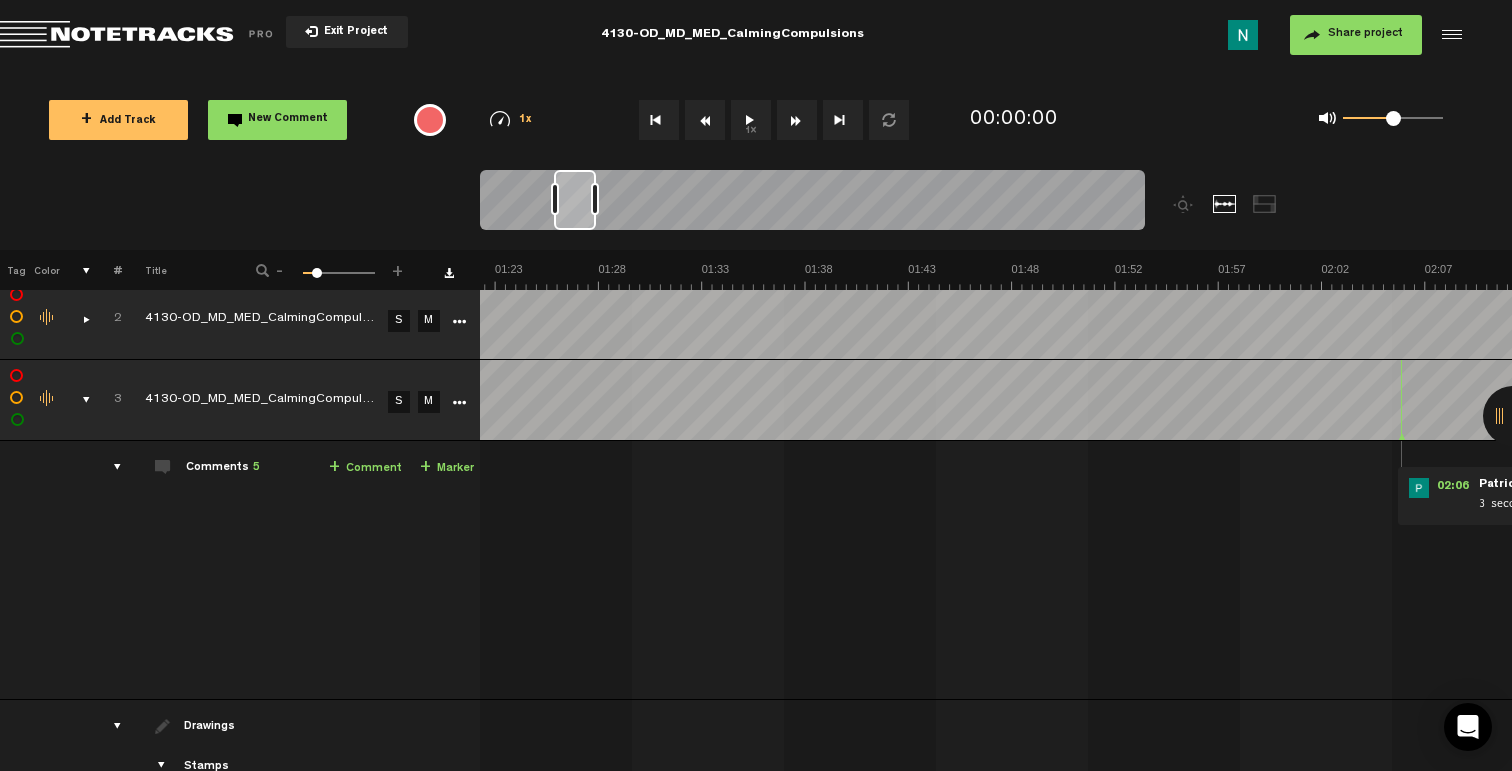 drag, startPoint x: 504, startPoint y: 214, endPoint x: 579, endPoint y: 218, distance: 75.10659 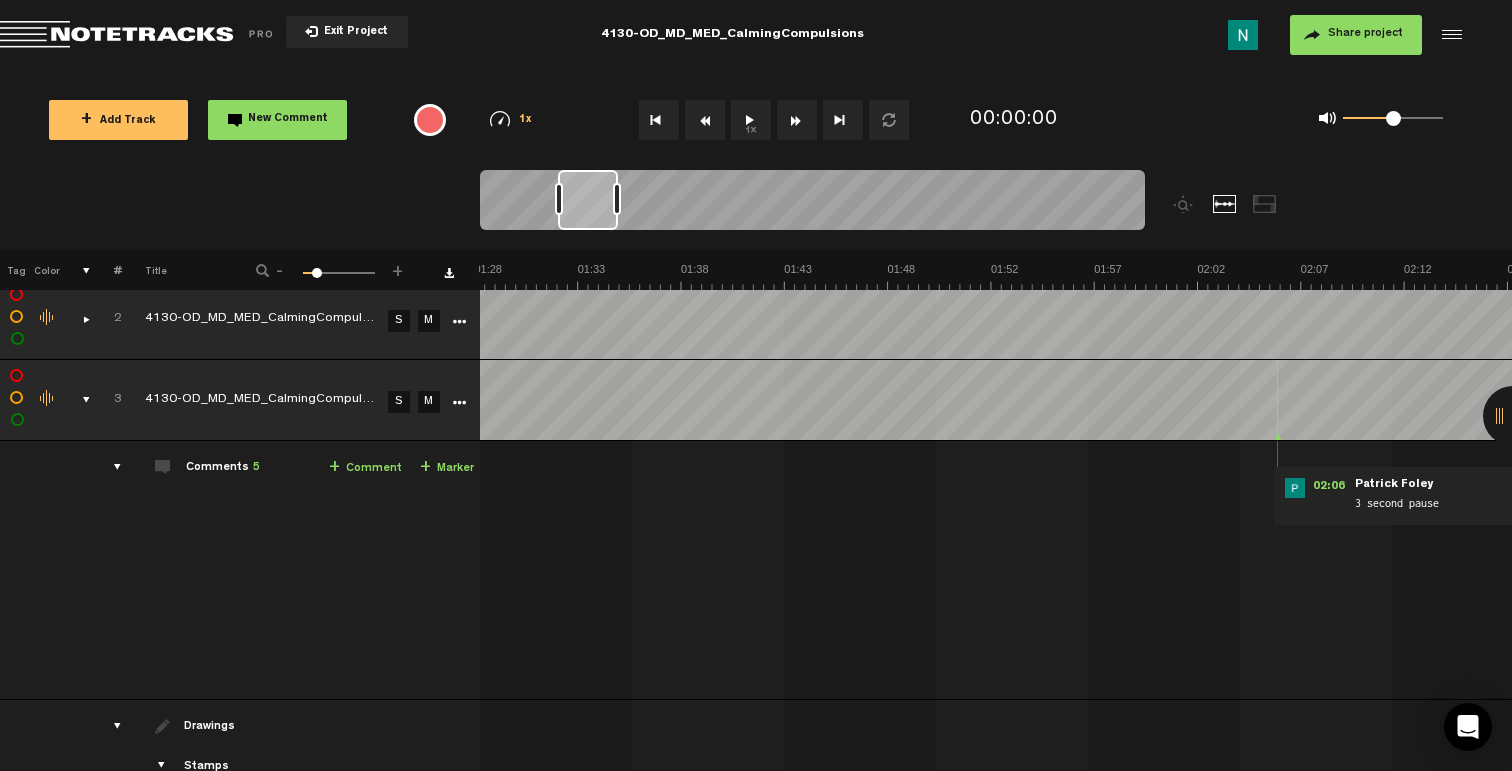 drag, startPoint x: 597, startPoint y: 201, endPoint x: 616, endPoint y: 201, distance: 19 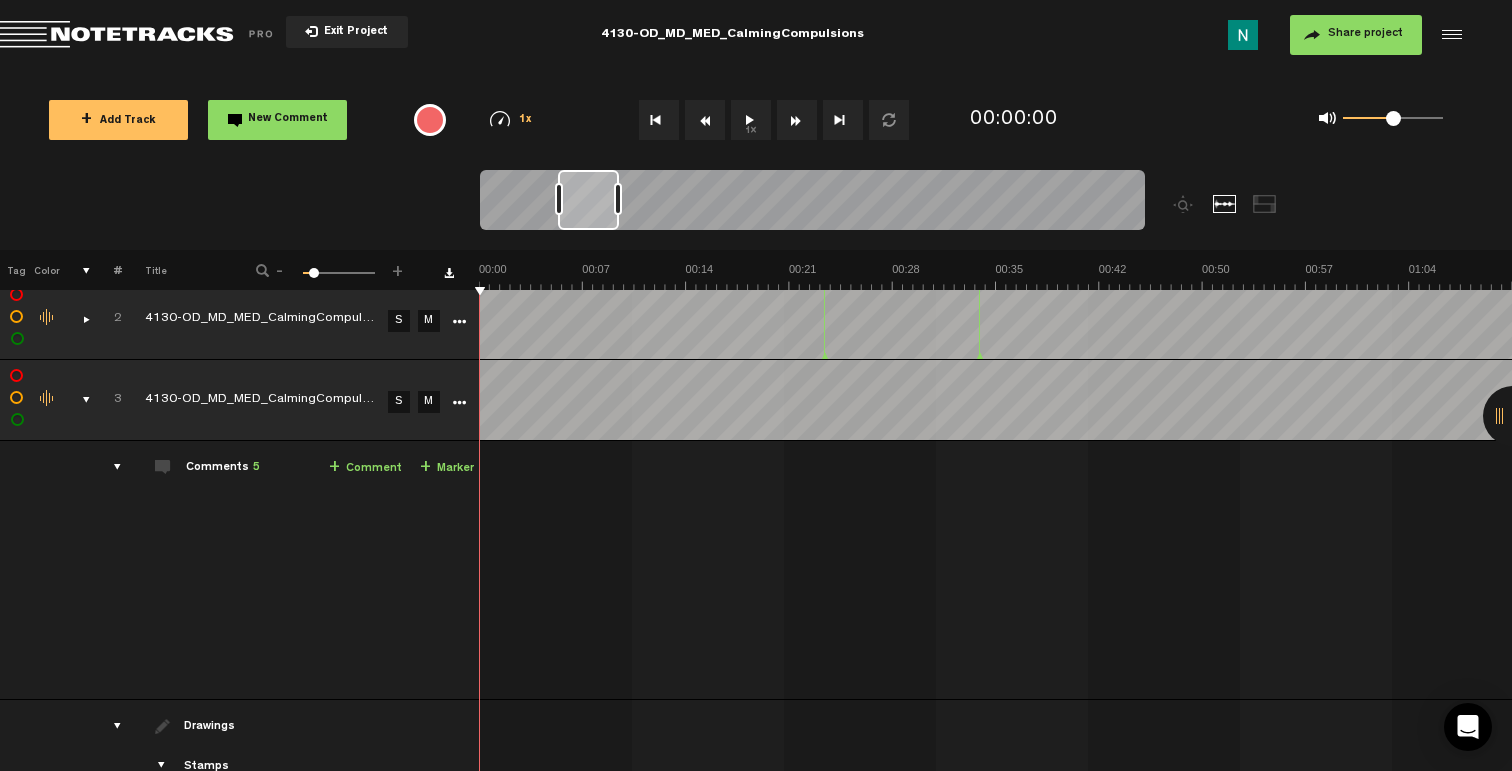 scroll, scrollTop: 0, scrollLeft: 0, axis: both 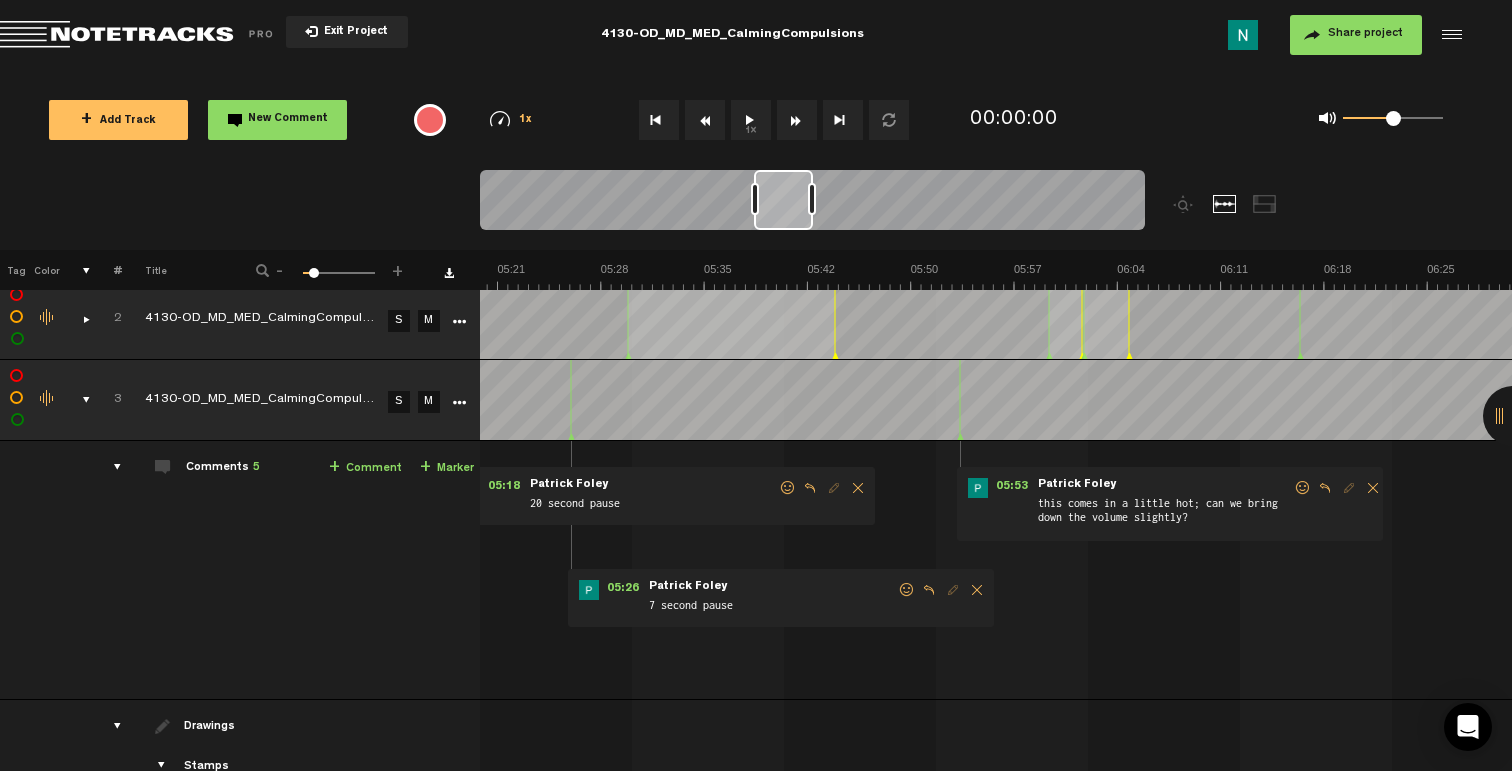 drag, startPoint x: 589, startPoint y: 214, endPoint x: 786, endPoint y: 213, distance: 197.00253 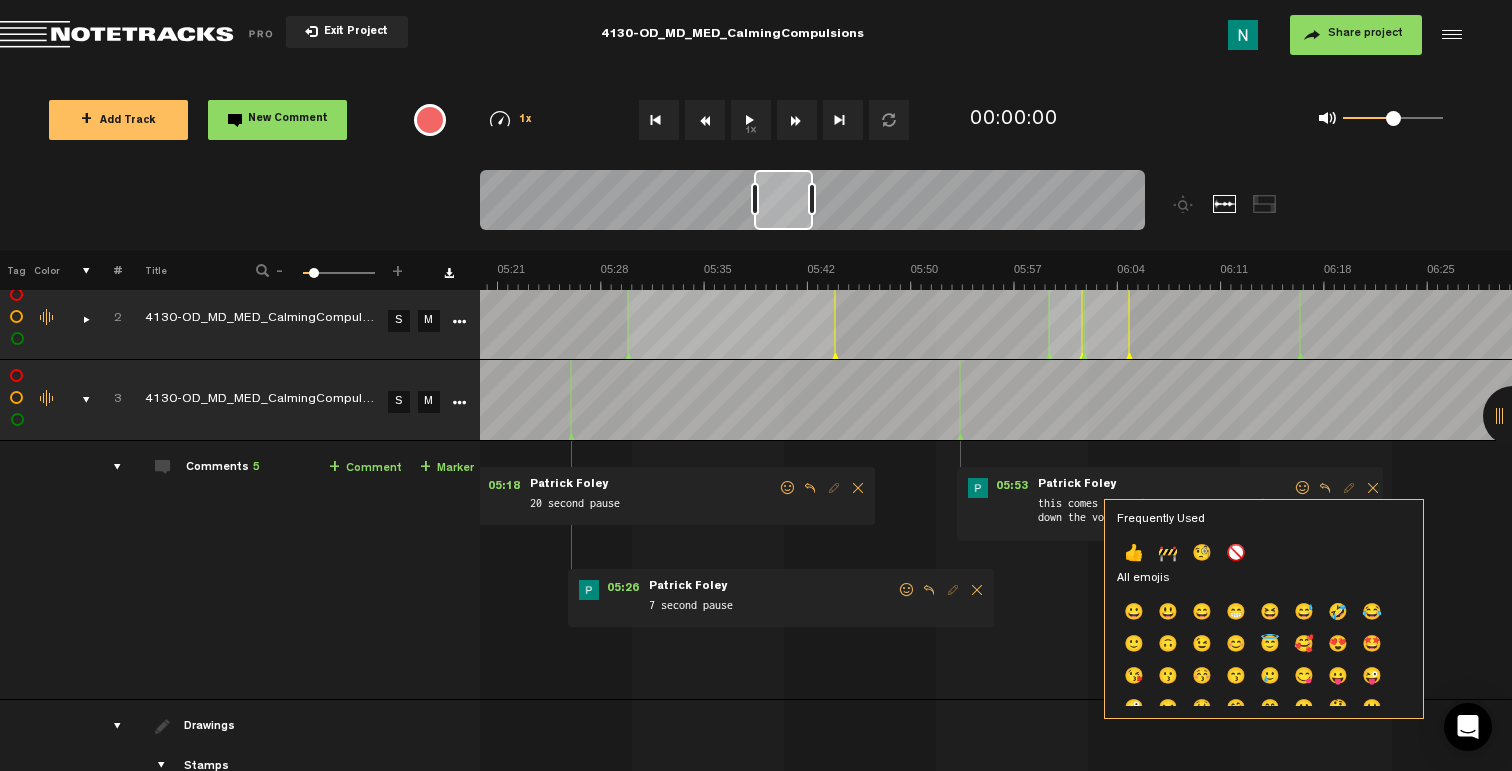 click on "👍" 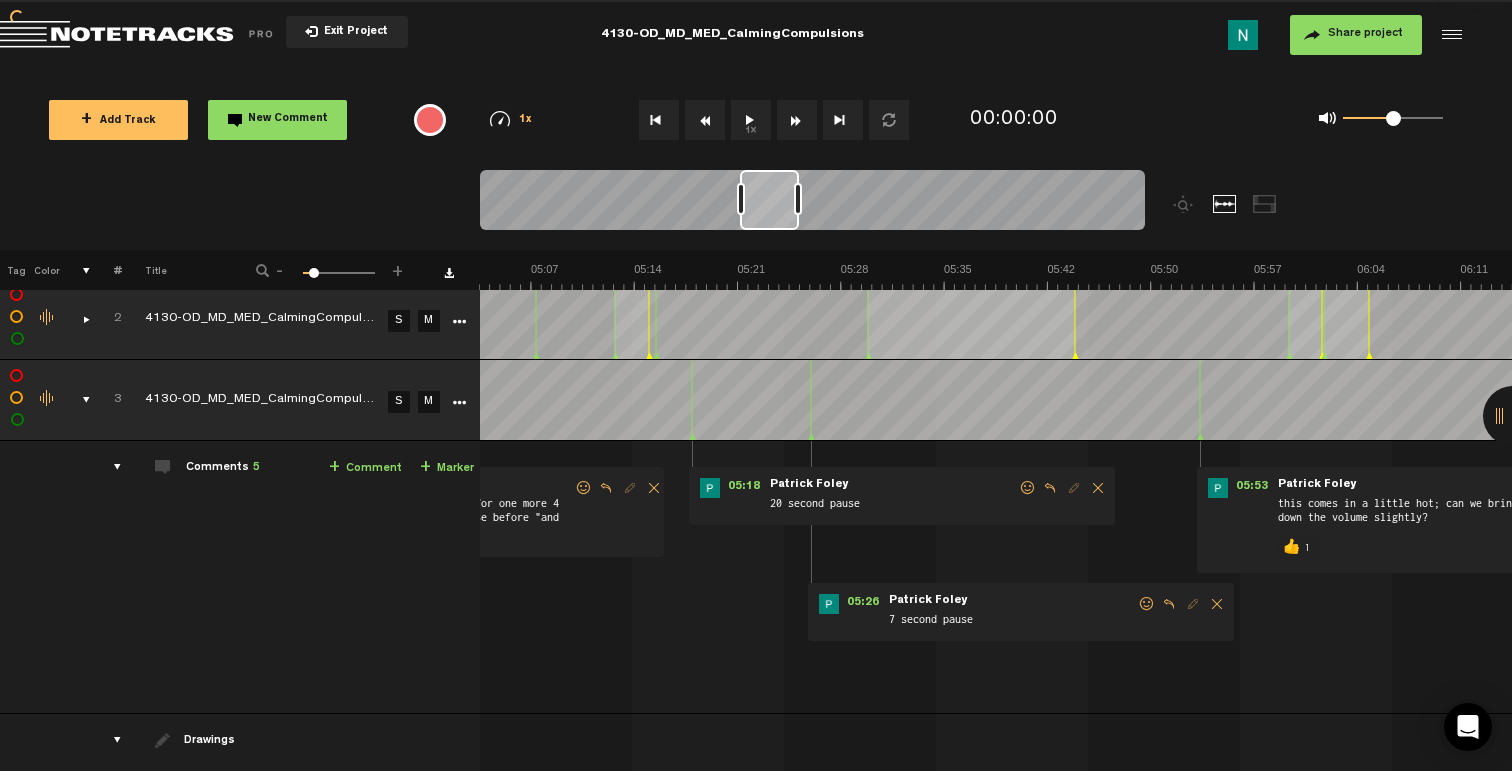 scroll, scrollTop: 0, scrollLeft: 4390, axis: horizontal 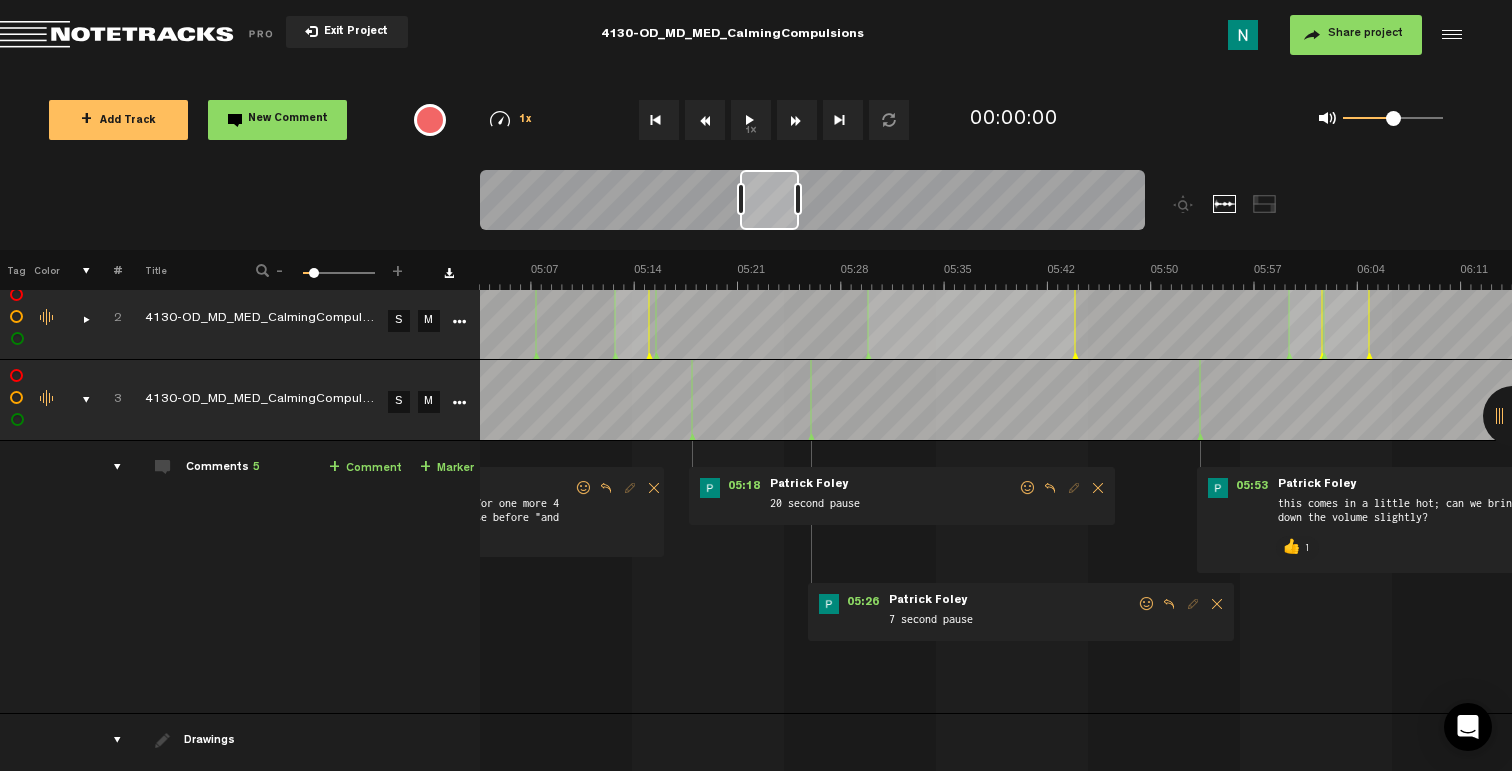 click at bounding box center (1147, 604) 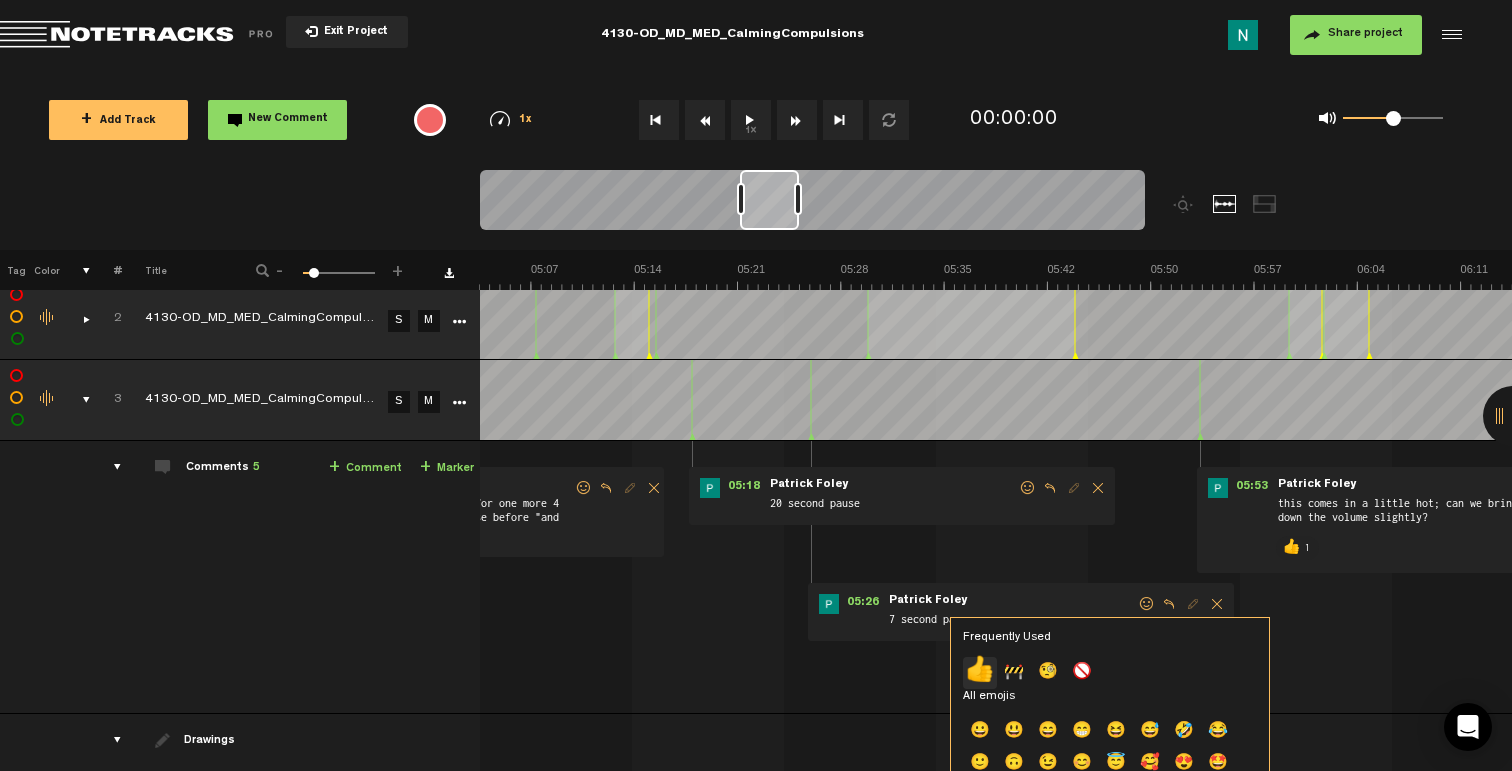 click on "👍" 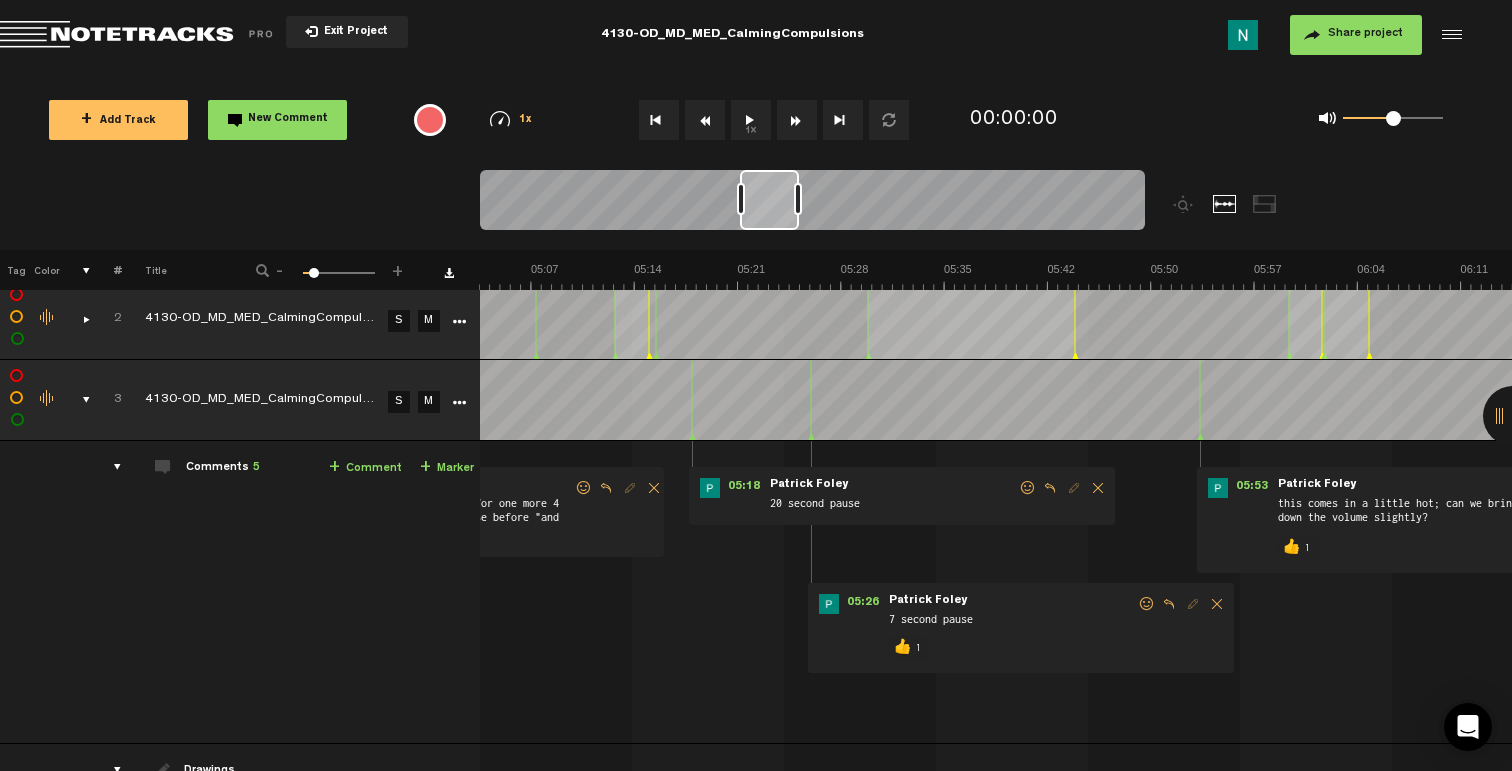 click at bounding box center [1028, 488] 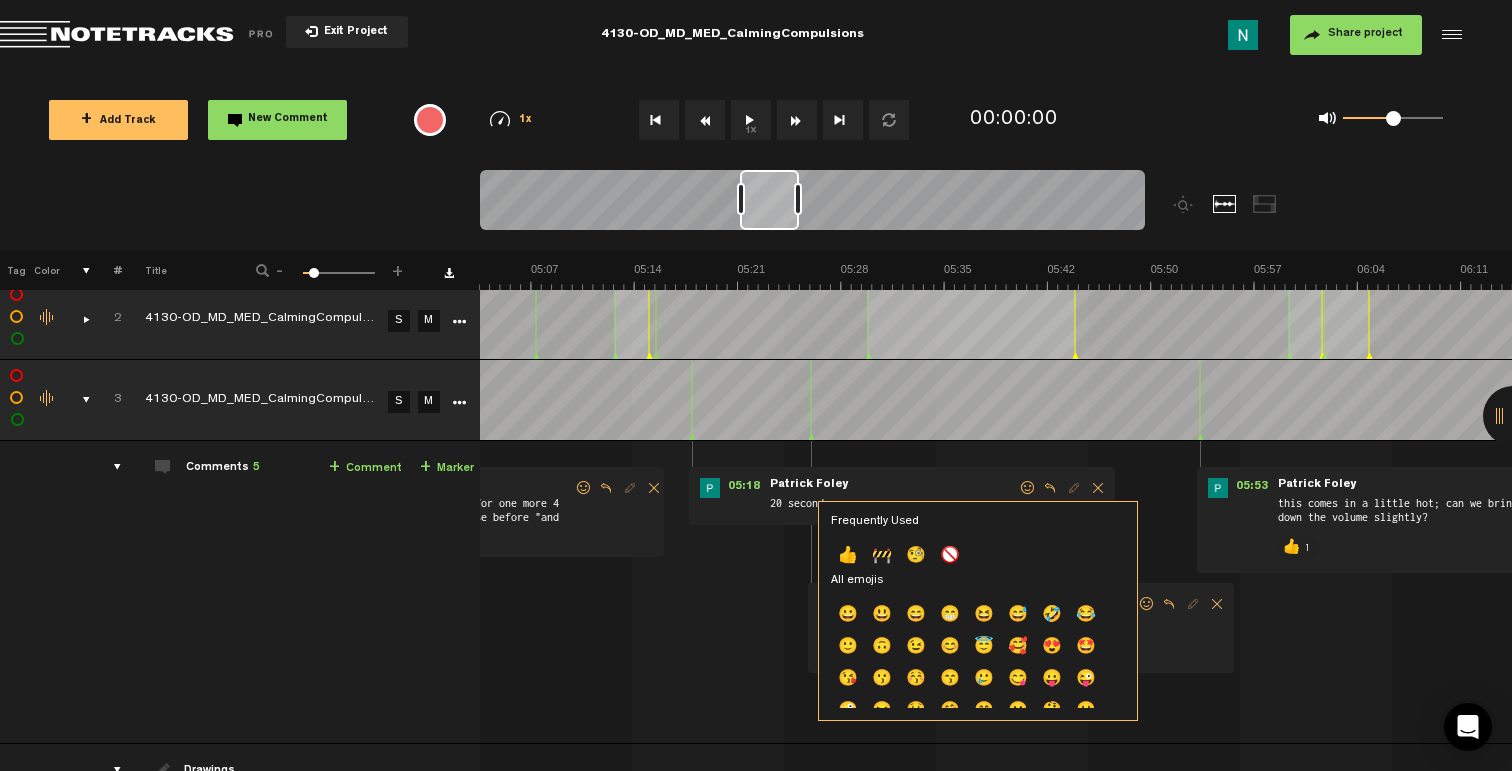 click on "👍" 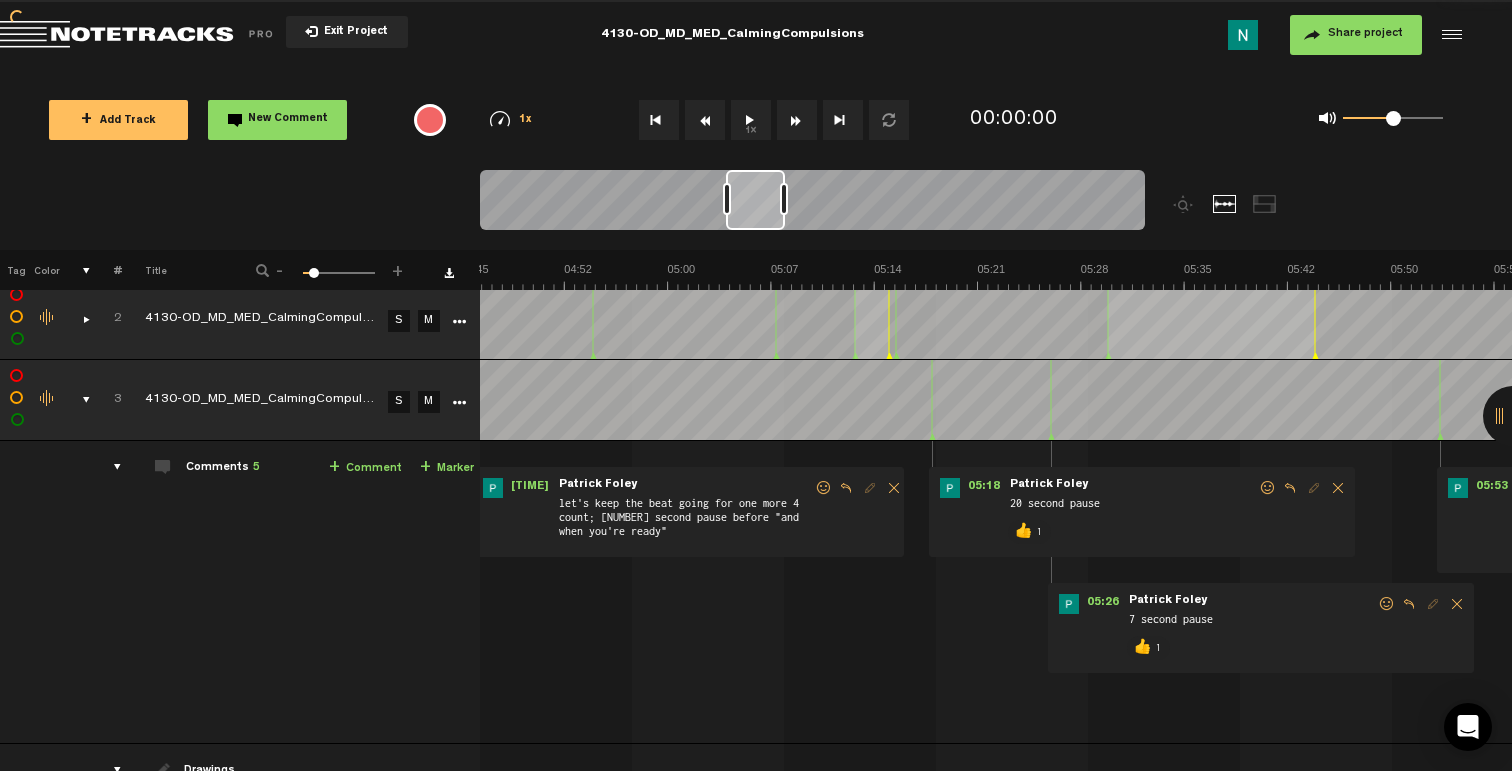 scroll, scrollTop: 0, scrollLeft: 4030, axis: horizontal 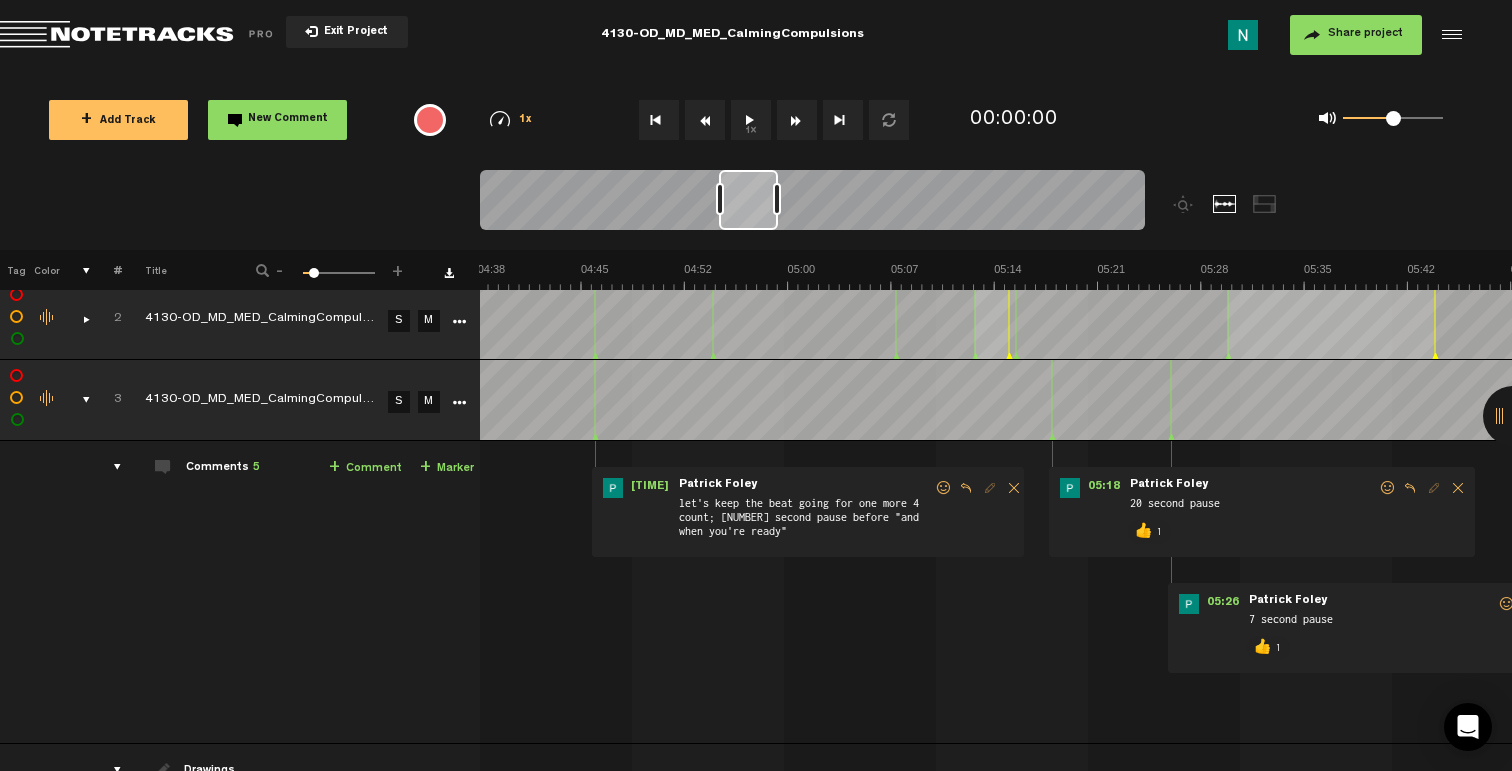 click at bounding box center (944, 488) 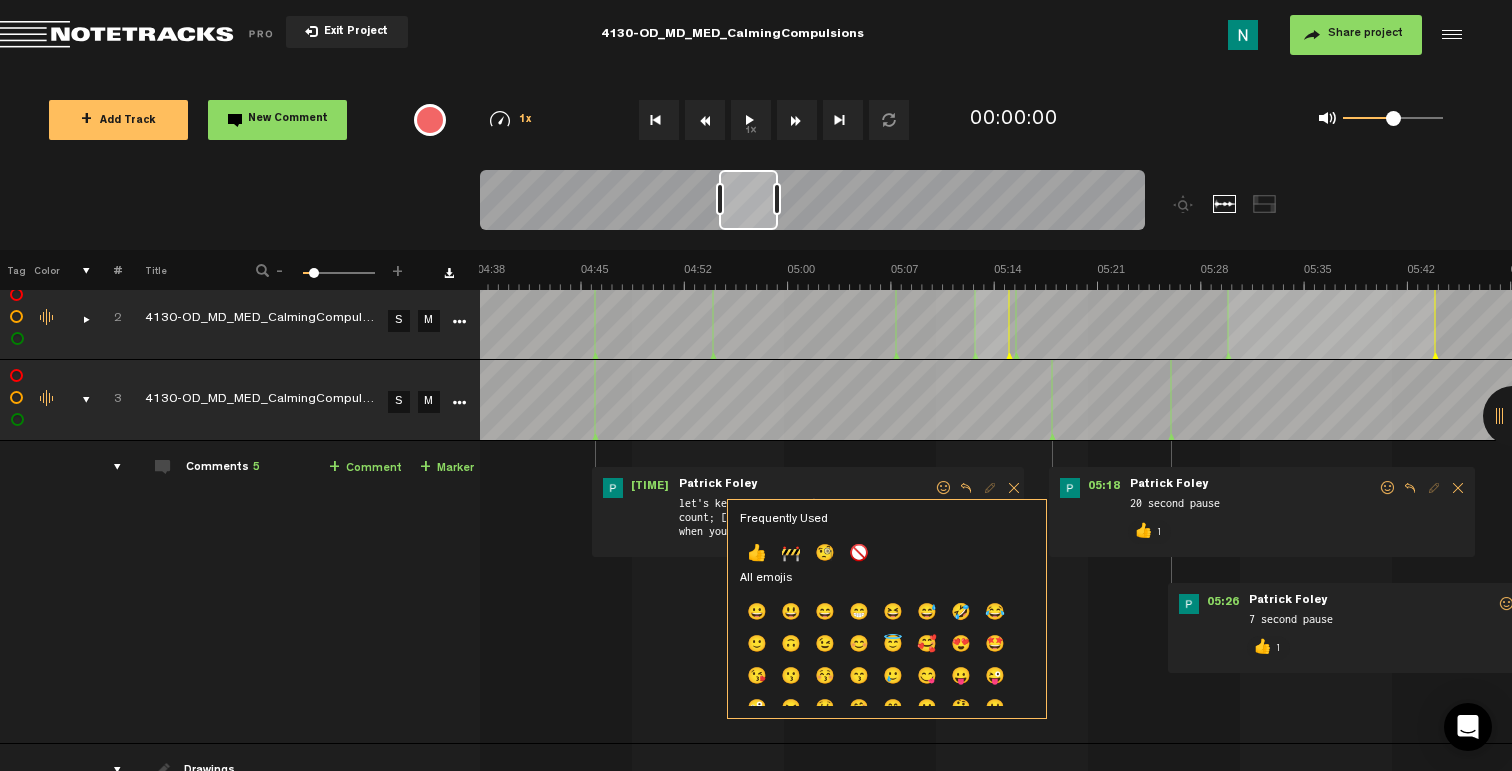 click on "👍" 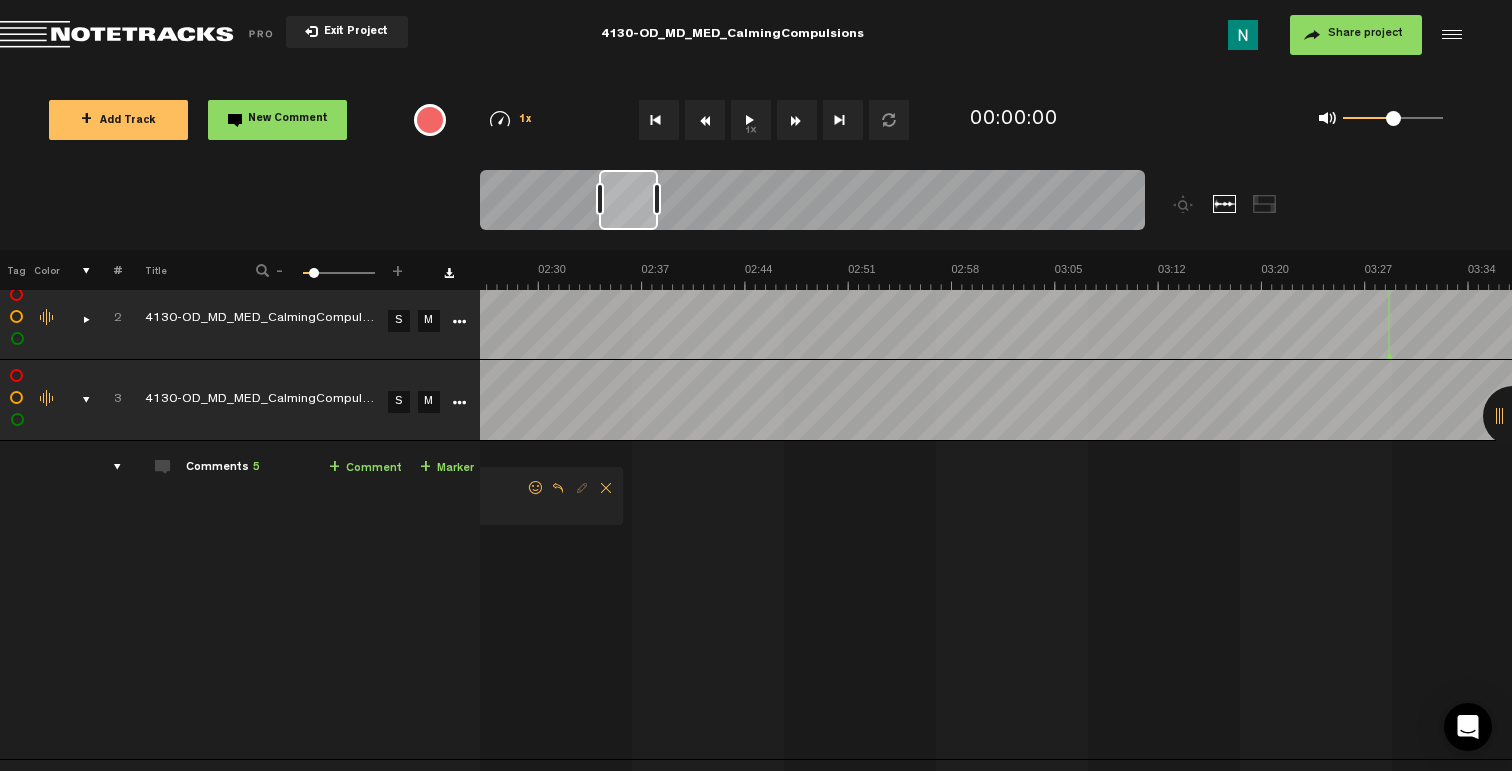 scroll, scrollTop: 0, scrollLeft: 1510, axis: horizontal 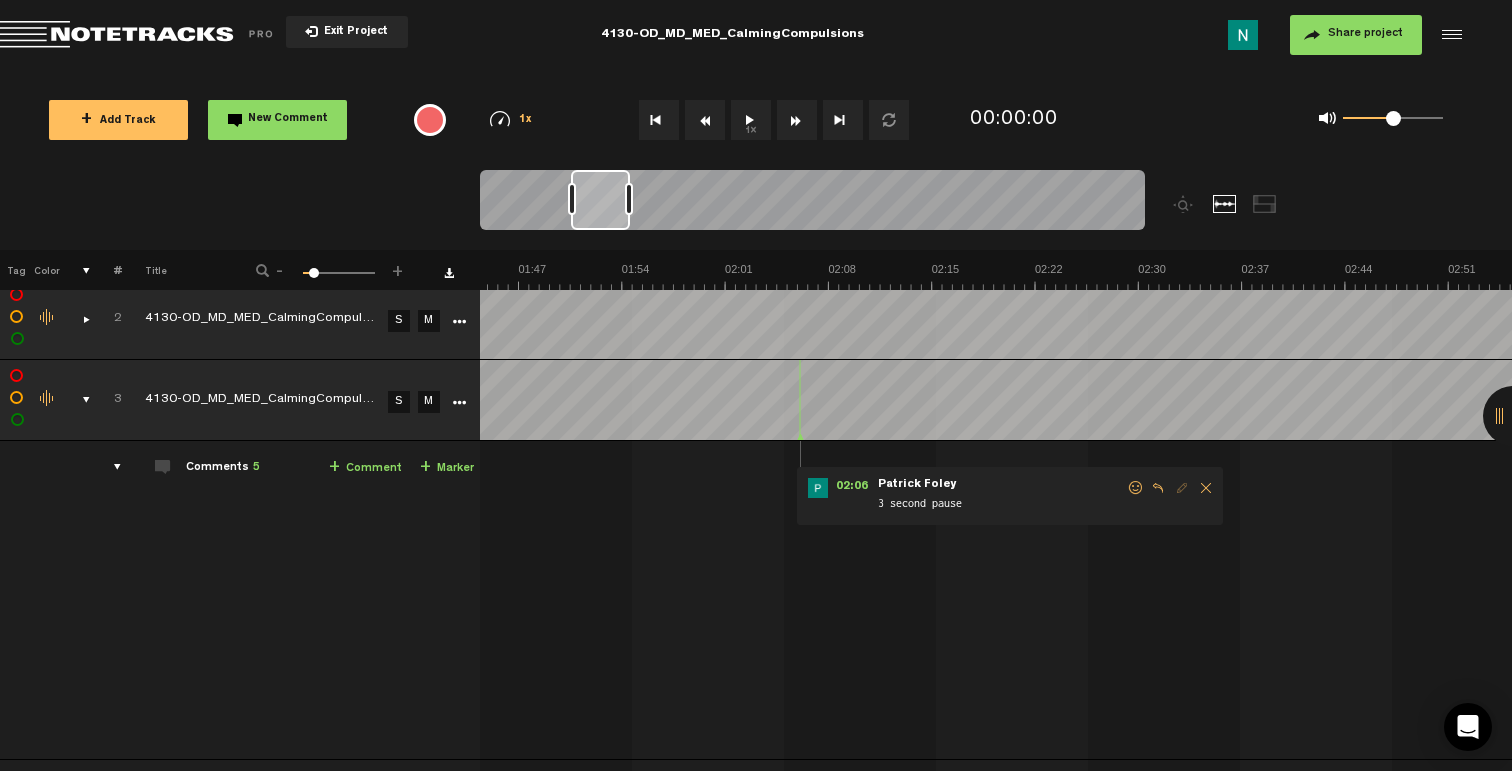 click at bounding box center (1136, 488) 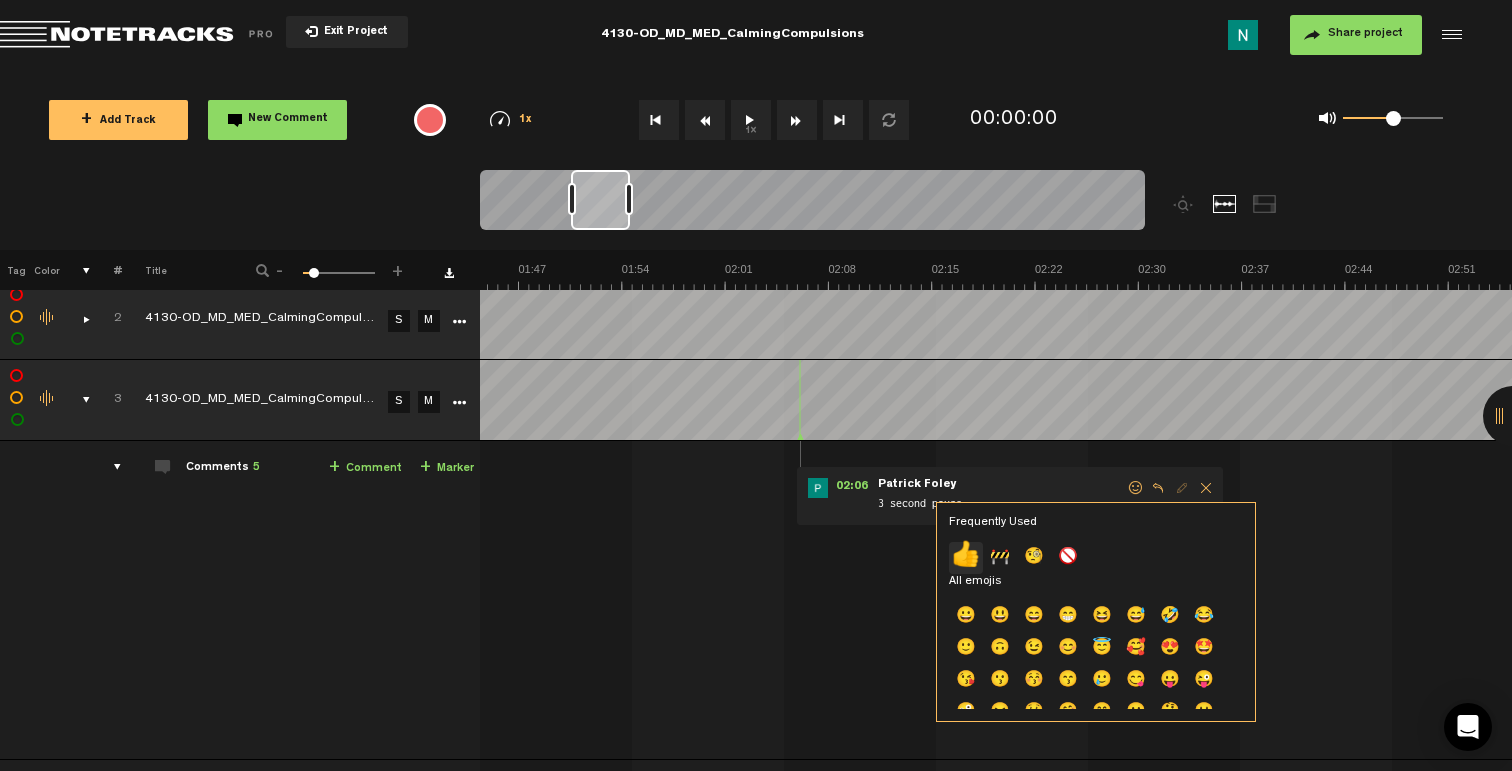 click on "👍" 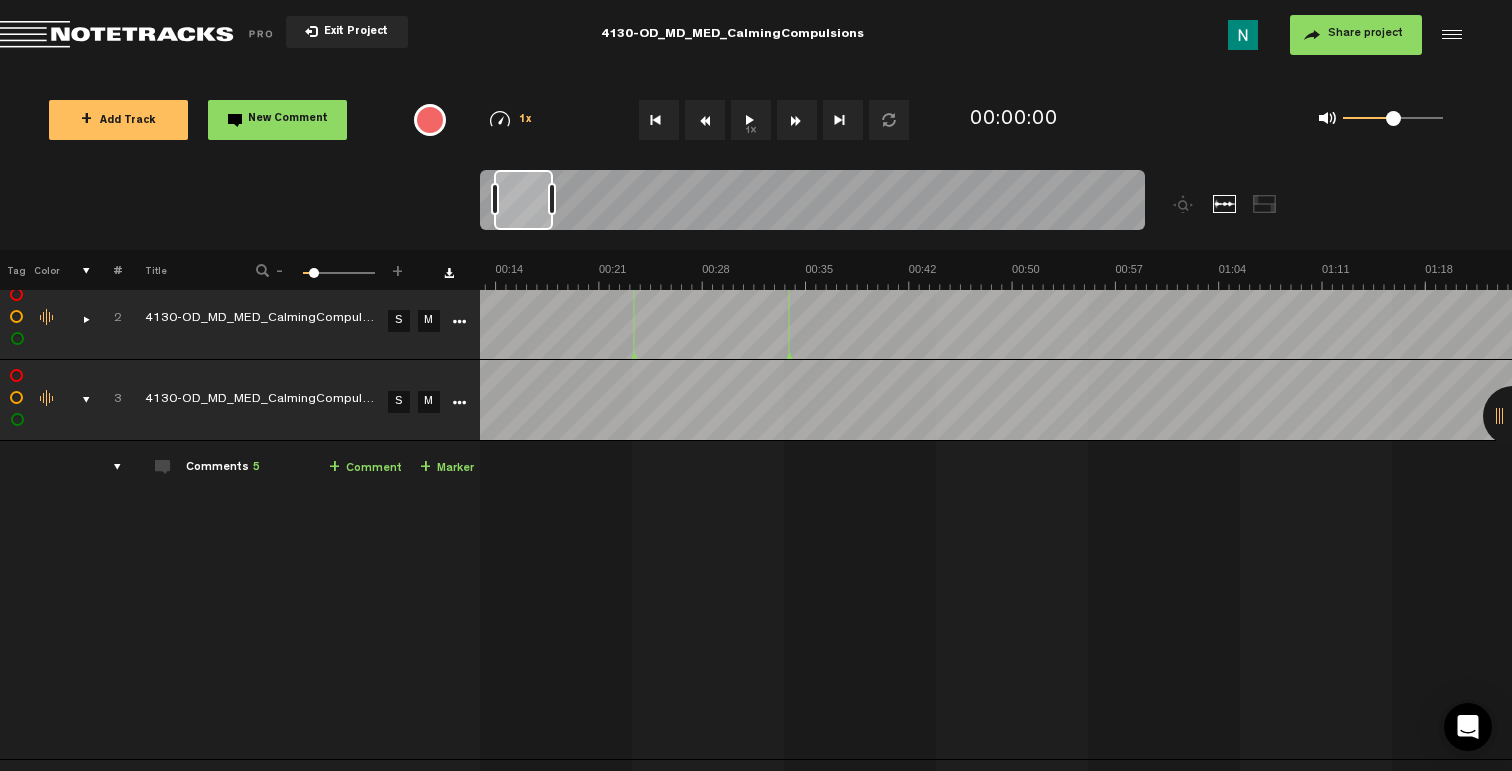 scroll, scrollTop: 0, scrollLeft: 0, axis: both 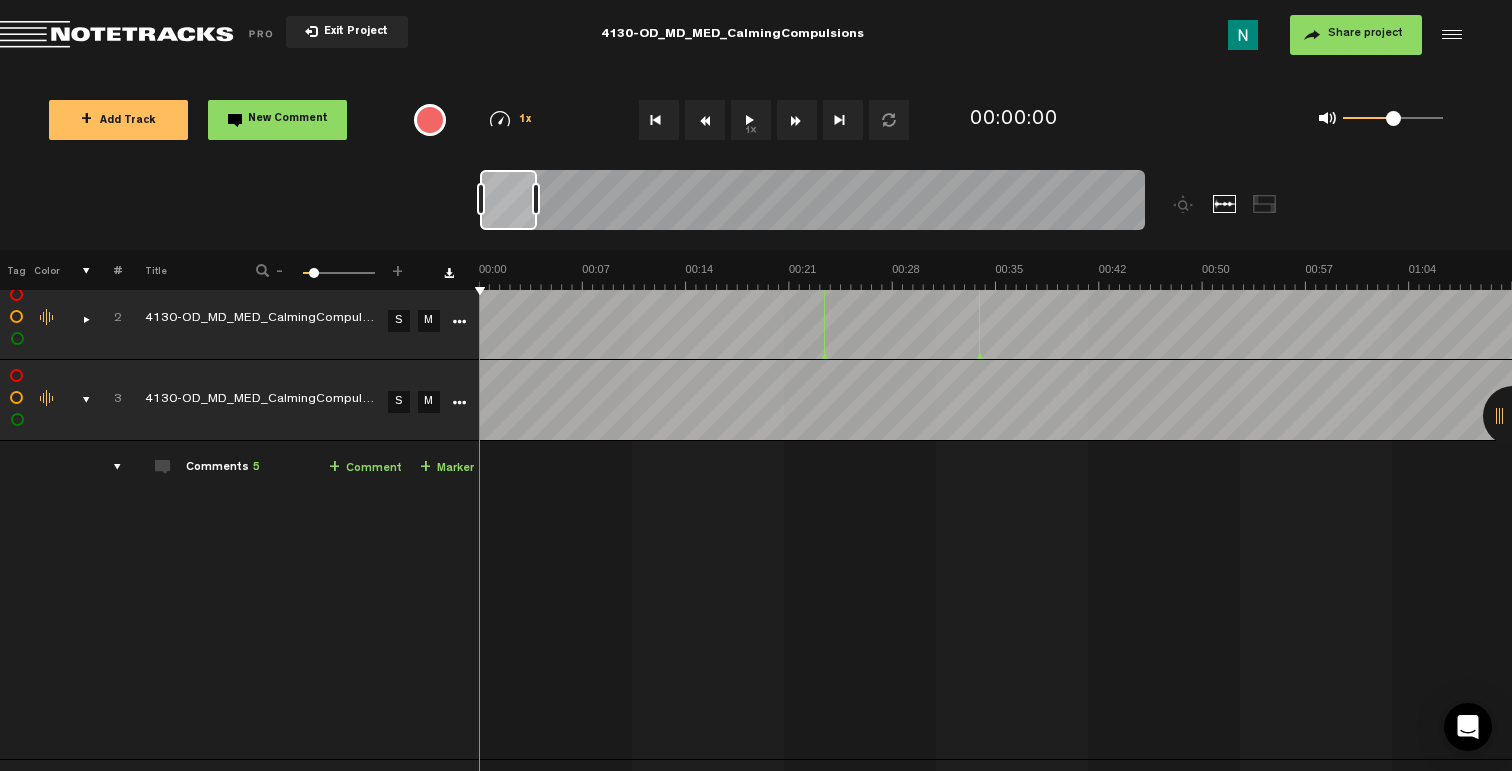 drag, startPoint x: 513, startPoint y: 215, endPoint x: 448, endPoint y: 220, distance: 65.192024 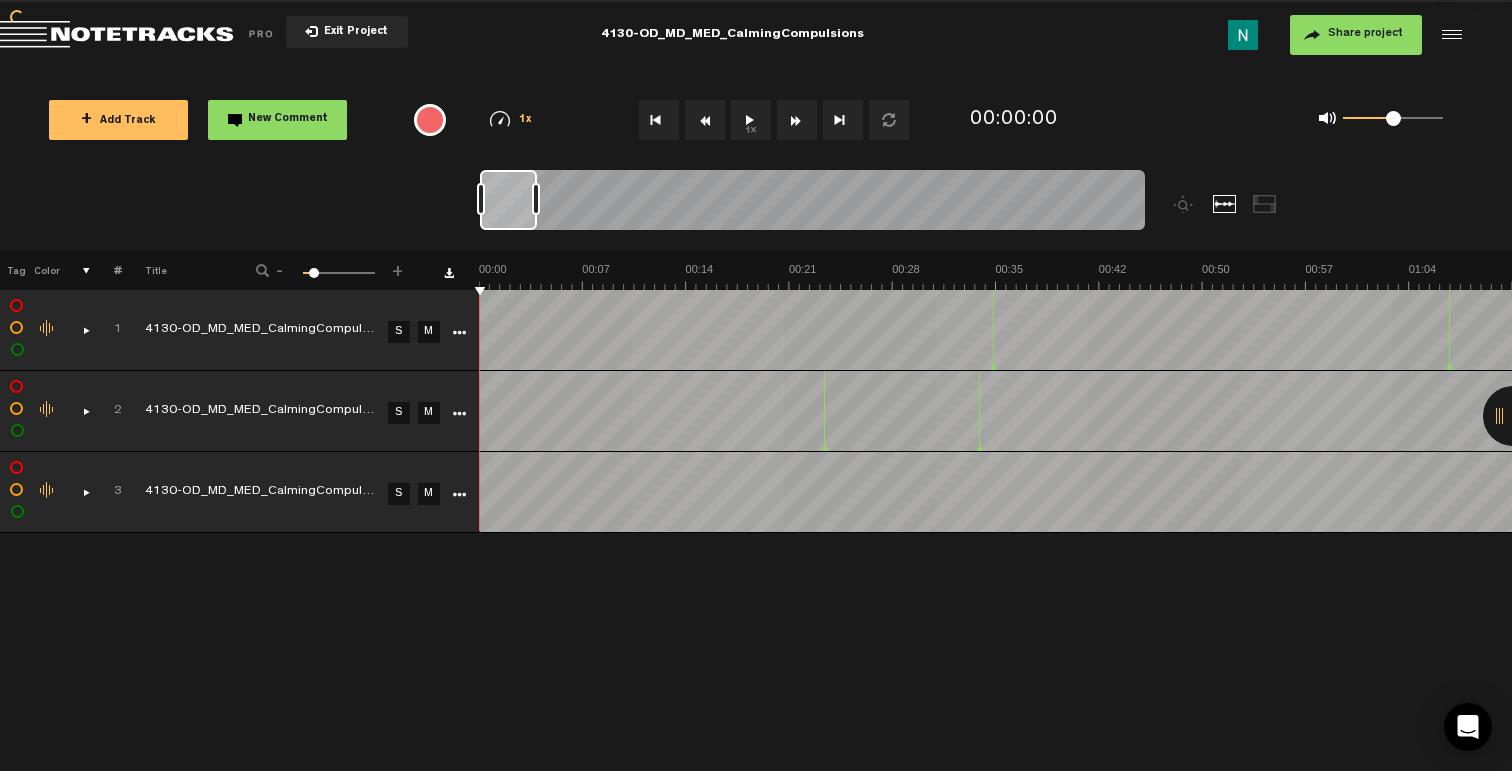 click on "+ Add Track" at bounding box center [118, 120] 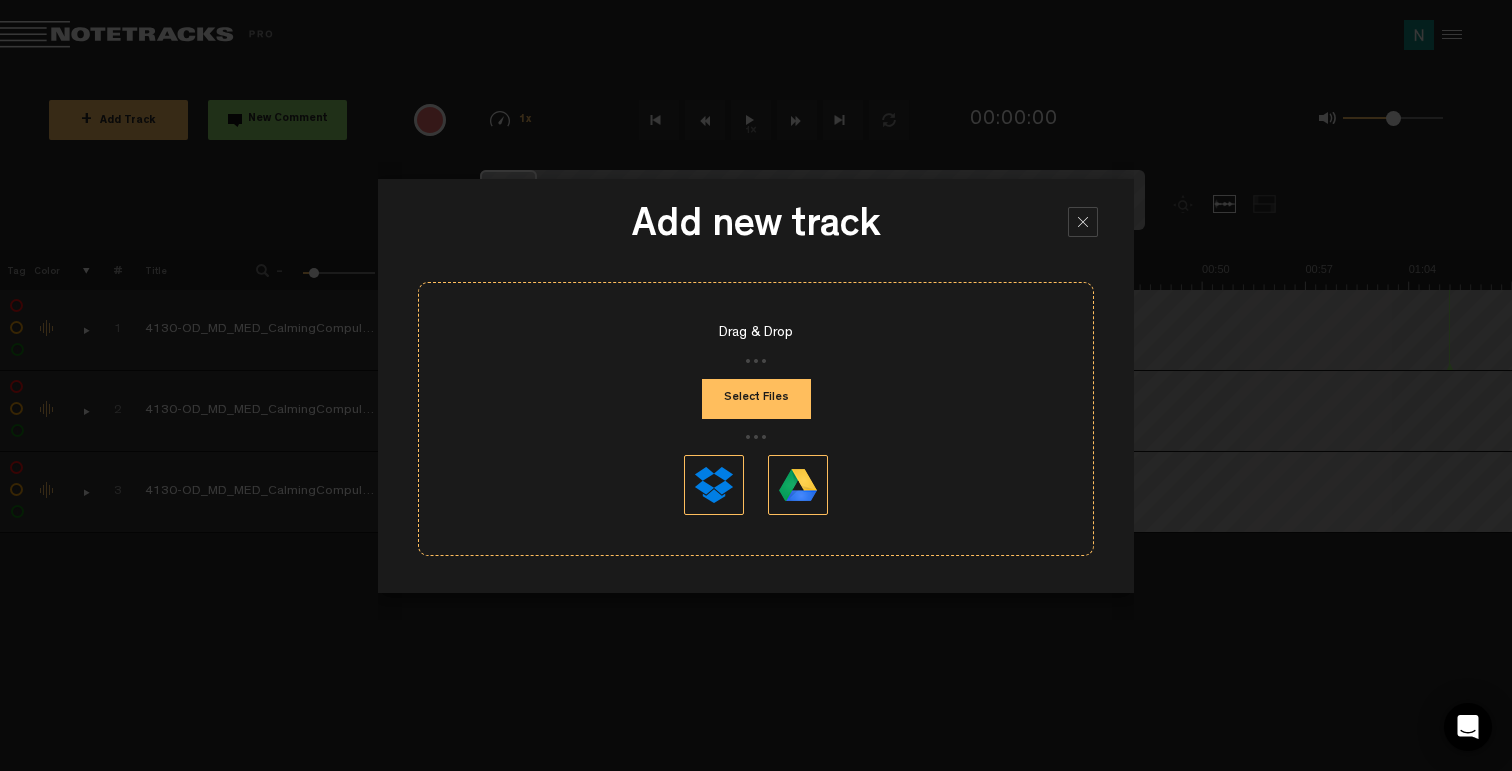 click on "Select Files" at bounding box center (756, 399) 